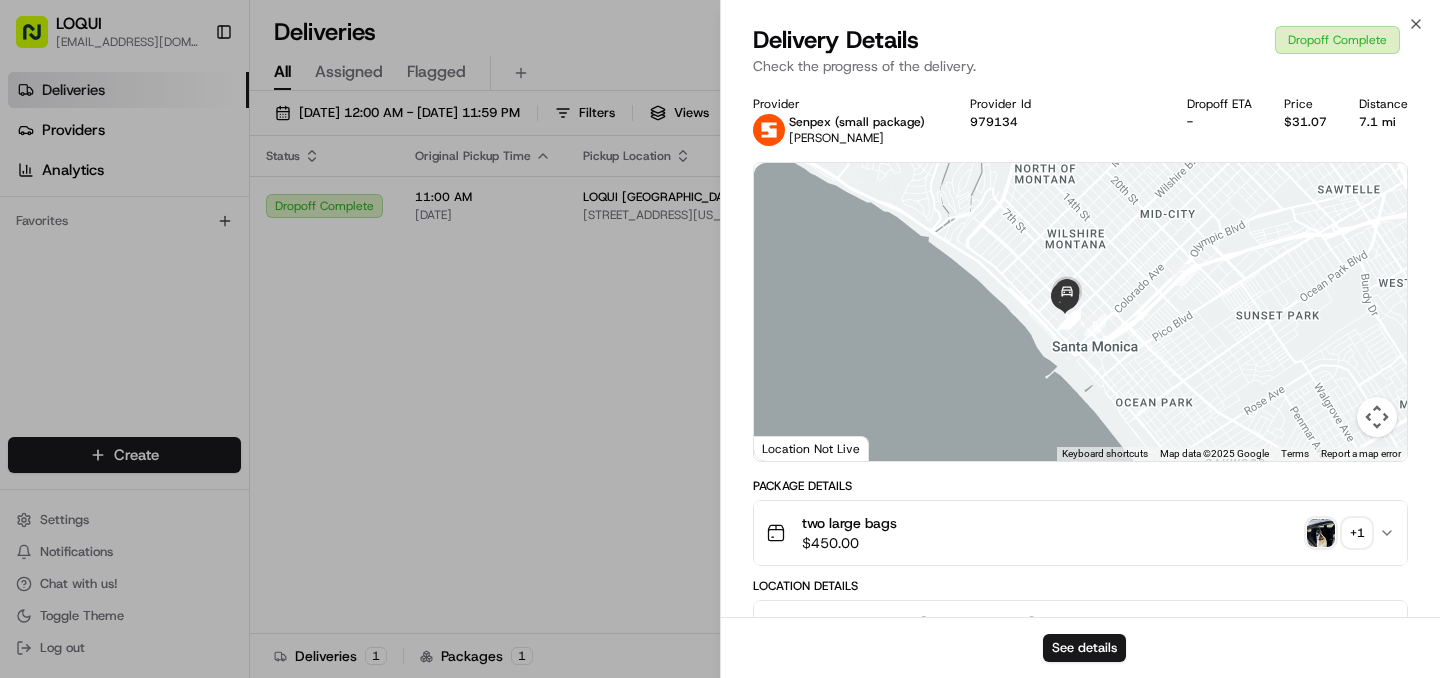 scroll, scrollTop: 0, scrollLeft: 0, axis: both 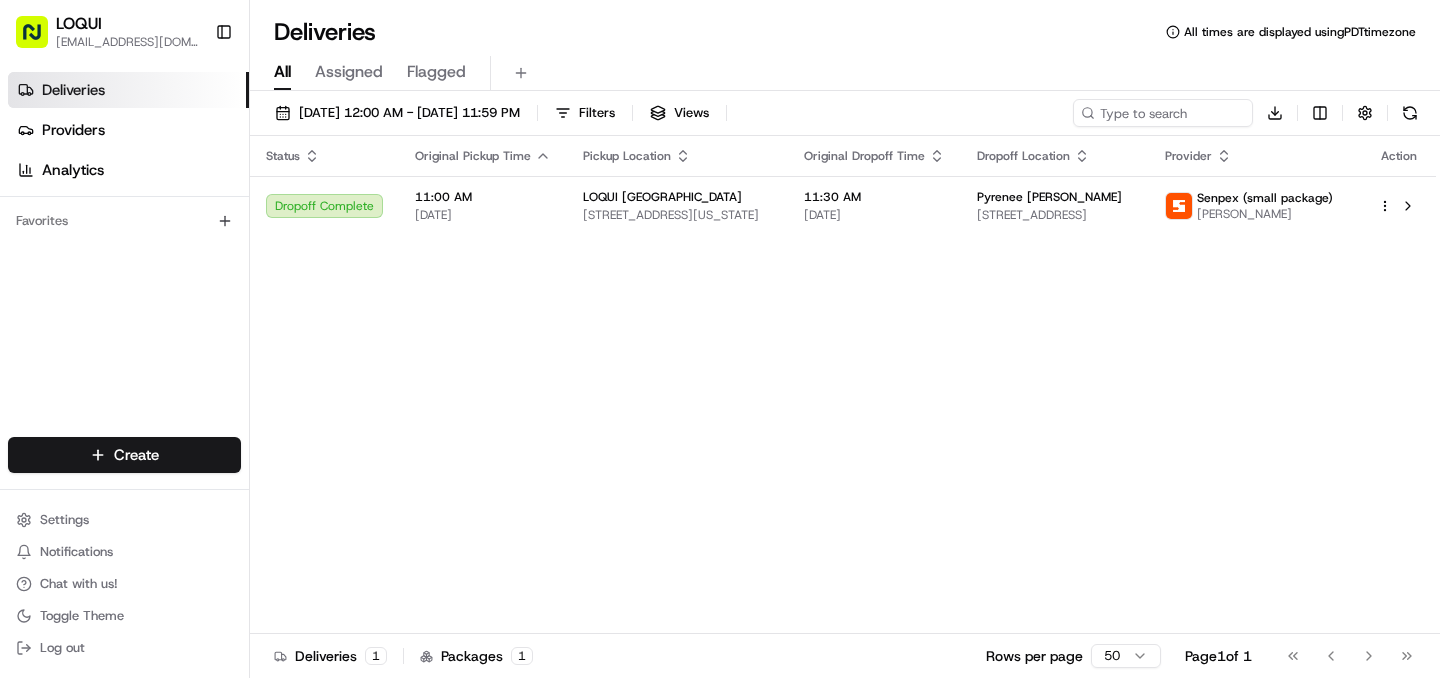 click on "LOQUI [EMAIL_ADDRESS][DOMAIN_NAME] Toggle Sidebar Deliveries Providers Analytics Favorites Main Menu Members & Organization Organization Users Roles Preferences Customization Tracking Orchestration Automations Dispatch Strategy Locations Pickup Locations Dropoff Locations Billing Billing Refund Requests Integrations Notification Triggers Webhooks API Keys Request Logs Create Settings Notifications Chat with us! Toggle Theme Log out Deliveries All times are displayed using  PDT  timezone All Assigned Flagged [DATE] 12:00 AM - [DATE] 11:59 PM Filters Views Download Status Original Pickup Time Pickup Location Original Dropoff Time Dropoff Location Provider Action Dropoff Complete 11:00 AM [DATE] [GEOGRAPHIC_DATA][STREET_ADDRESS][US_STATE][GEOGRAPHIC_DATA] 11:30 AM [DATE] Pyrenee [PERSON_NAME] [STREET_ADDRESS] Senpex (small package) [PERSON_NAME] Deliveries 1 Packages 1 Rows per page 50 Page  1  of   1 Go to first page Go to previous page" at bounding box center [720, 339] 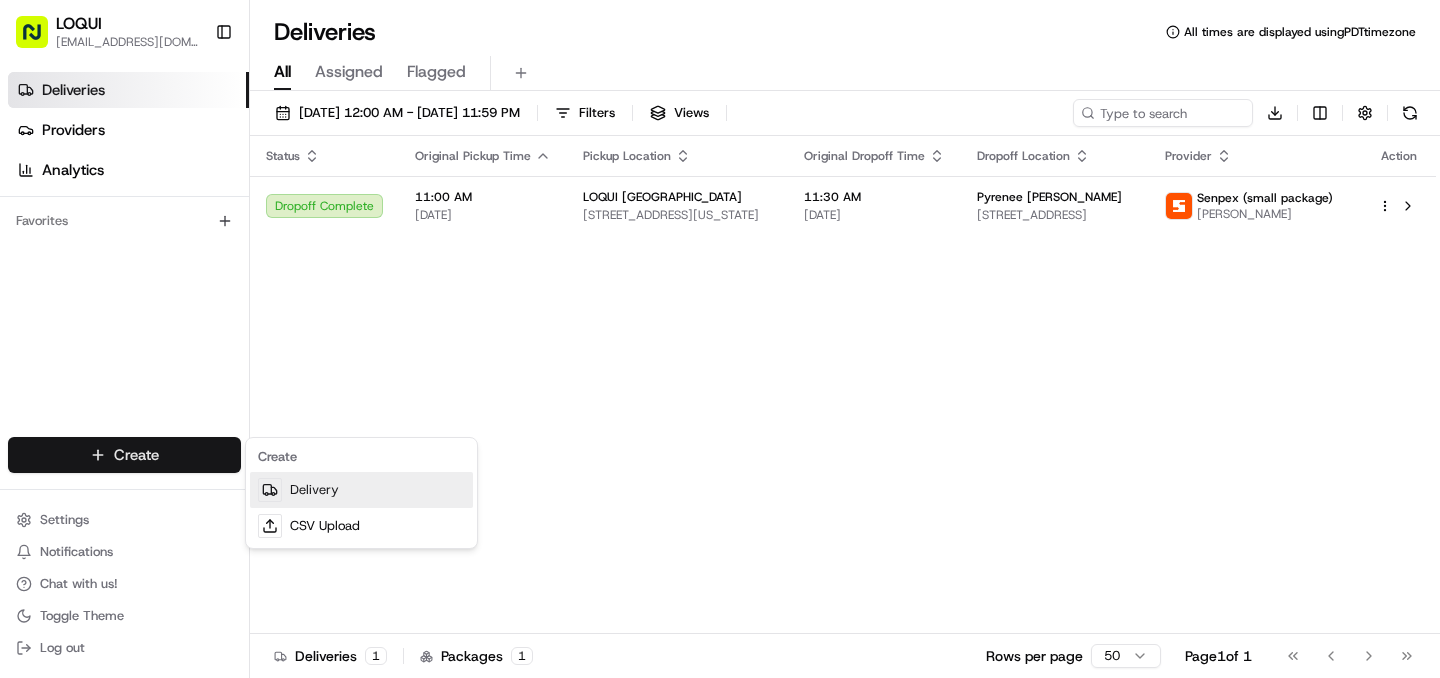 click on "Delivery" at bounding box center (361, 490) 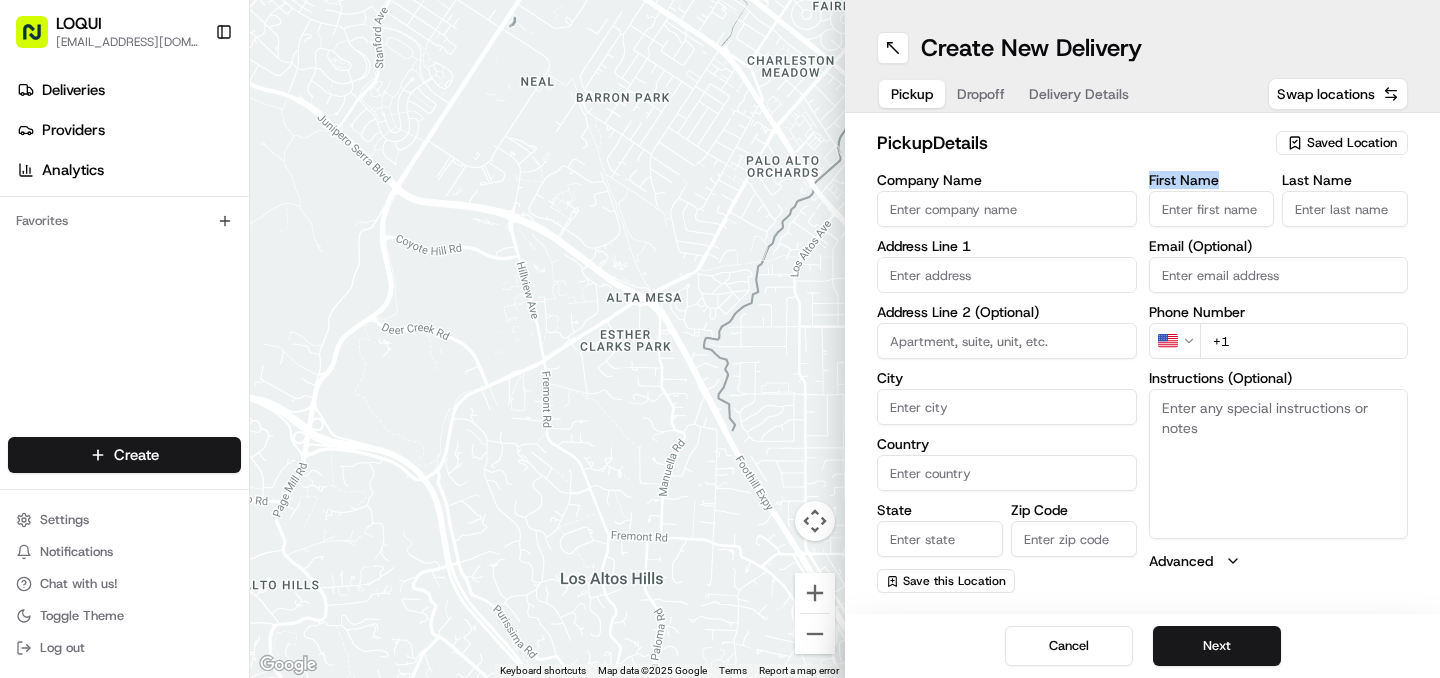 click on "First Name" at bounding box center [1212, 200] 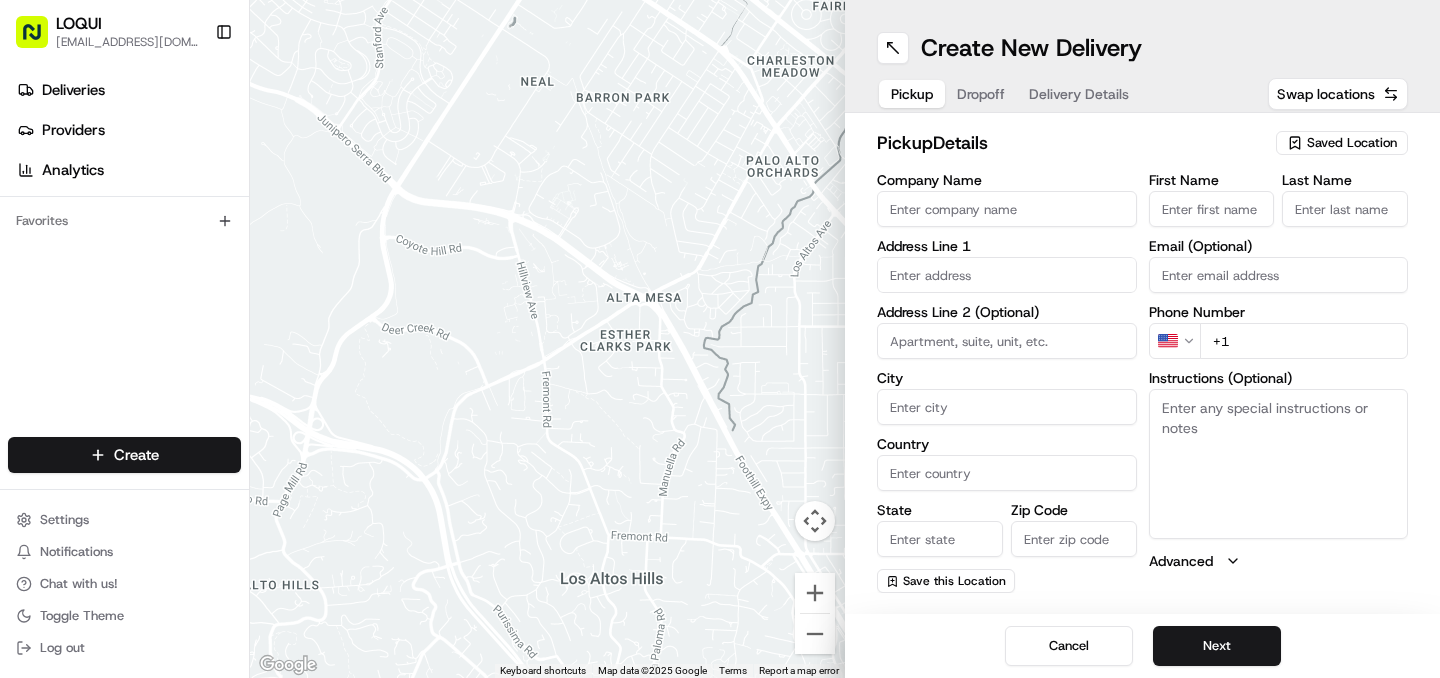 click on "First Name" at bounding box center [1212, 209] 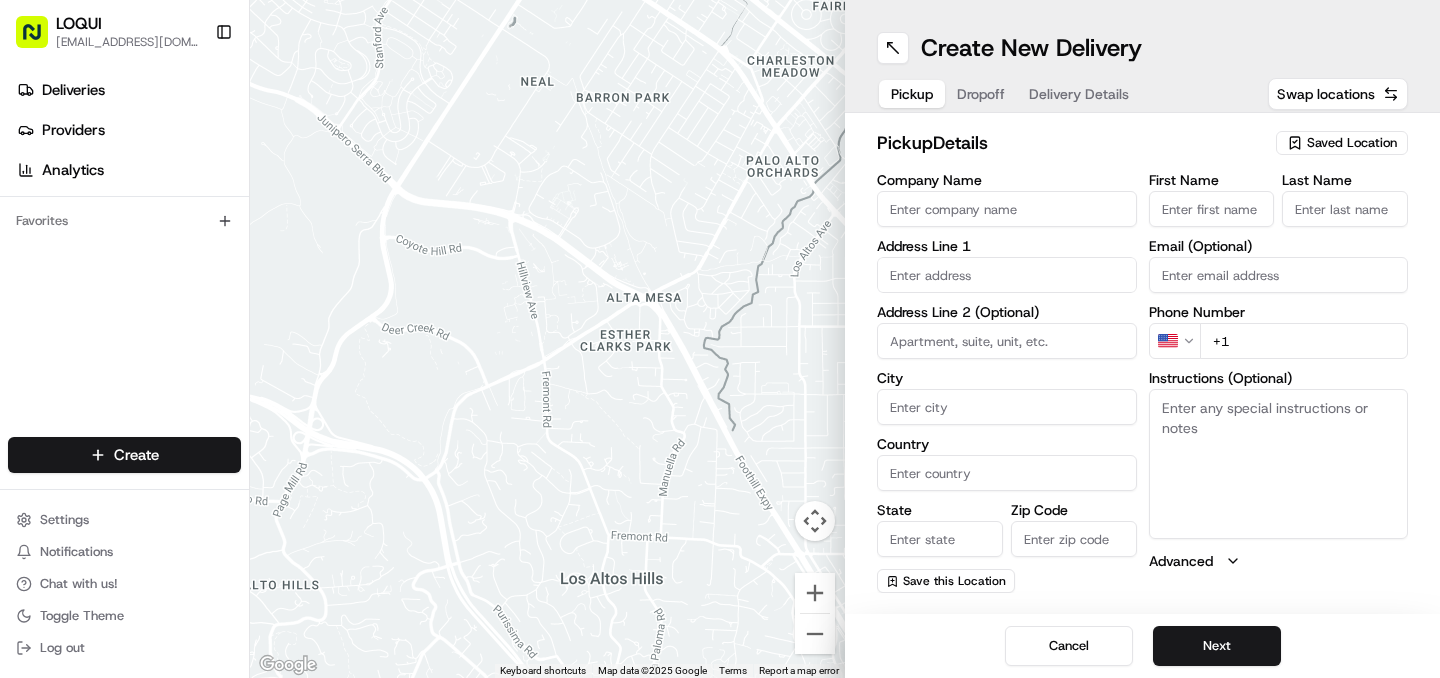 click on "Saved Location" at bounding box center [1352, 143] 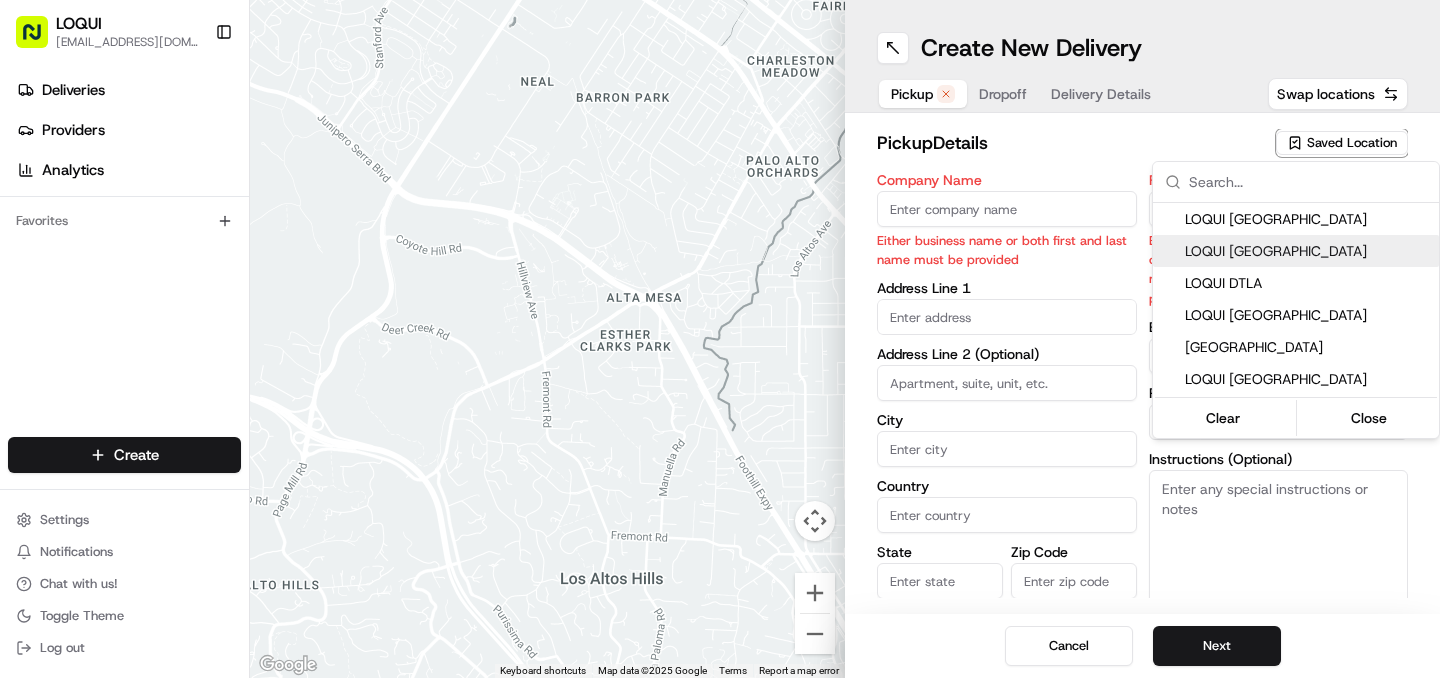 click on "LOQUI Culver City" at bounding box center [1308, 251] 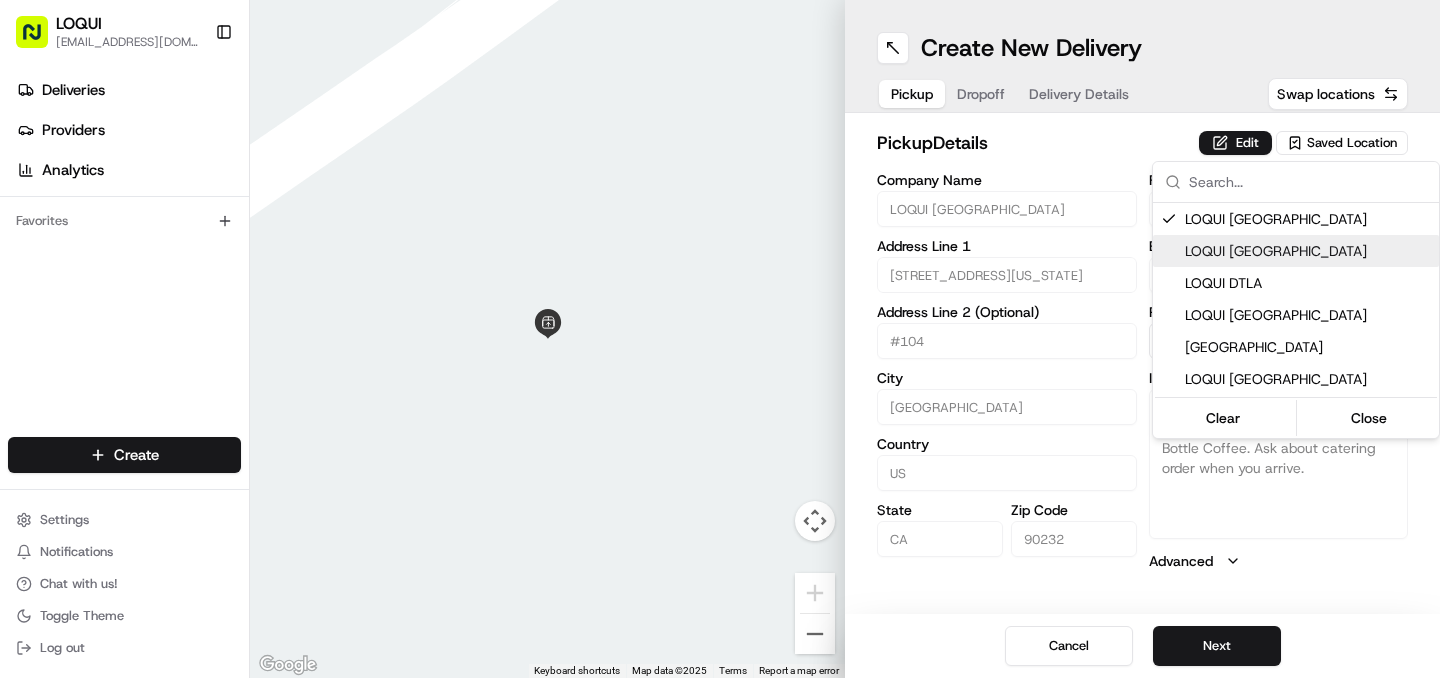 click on "LOQUI zaira@eatloqui.com Toggle Sidebar Deliveries Providers Analytics Favorites Main Menu Members & Organization Organization Users Roles Preferences Customization Tracking Orchestration Automations Dispatch Strategy Locations Pickup Locations Dropoff Locations Billing Billing Refund Requests Integrations Notification Triggers Webhooks API Keys Request Logs Create Settings Notifications Chat with us! Toggle Theme Log out ← Move left → Move right ↑ Move up ↓ Move down + Zoom in - Zoom out Home Jump left by 75% End Jump right by 75% Page Up Jump up by 75% Page Down Jump down by 75% Keyboard shortcuts Map Data Map data ©2025 Map data ©2025 2 m  Click to toggle between metric and imperial units Terms Report a map error Create New Delivery Pickup Dropoff Delivery Details Swap locations pickup  Details  Edit Saved Location Company Name LOQUI Culver City Address Line 1 8830 Washington Blvd Address Line 2 (Optional) #104 City Culver City Country US State CA Zip Code 90232 First Name Nacho" at bounding box center (720, 339) 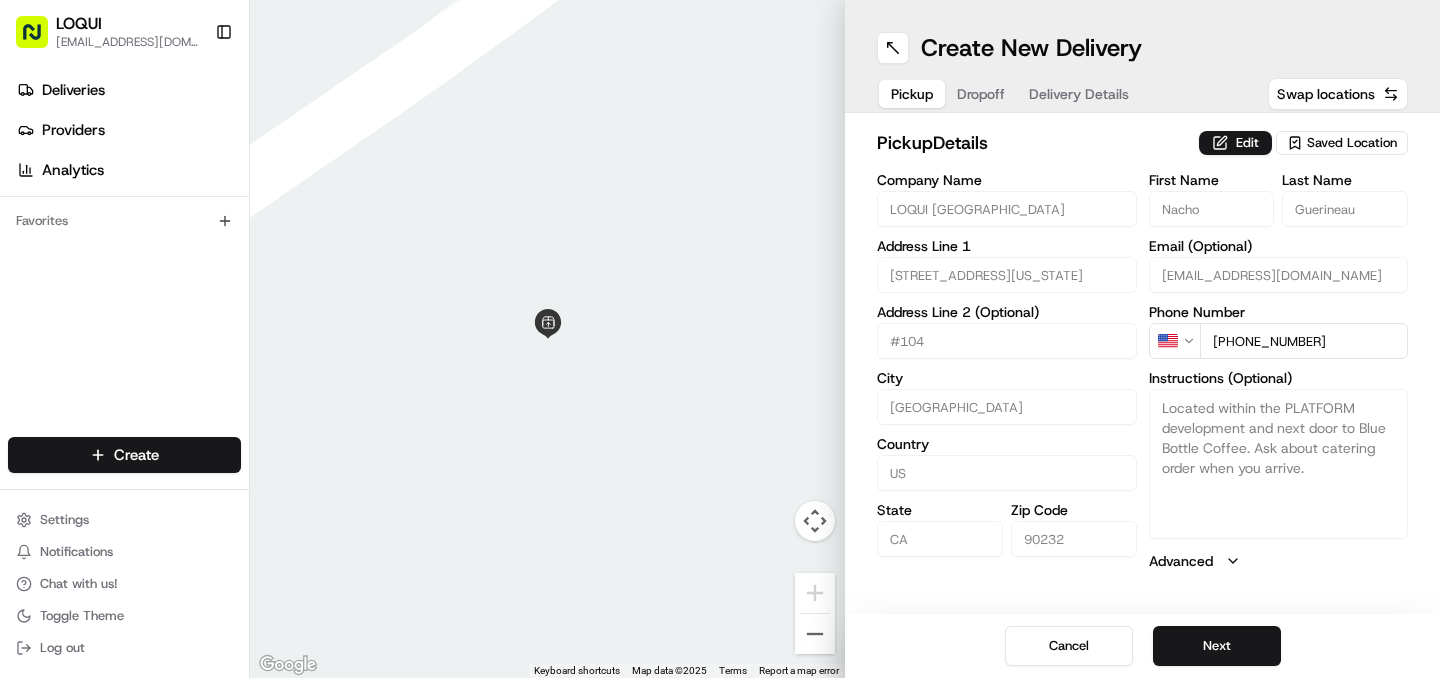 click on "Edit" at bounding box center [1235, 143] 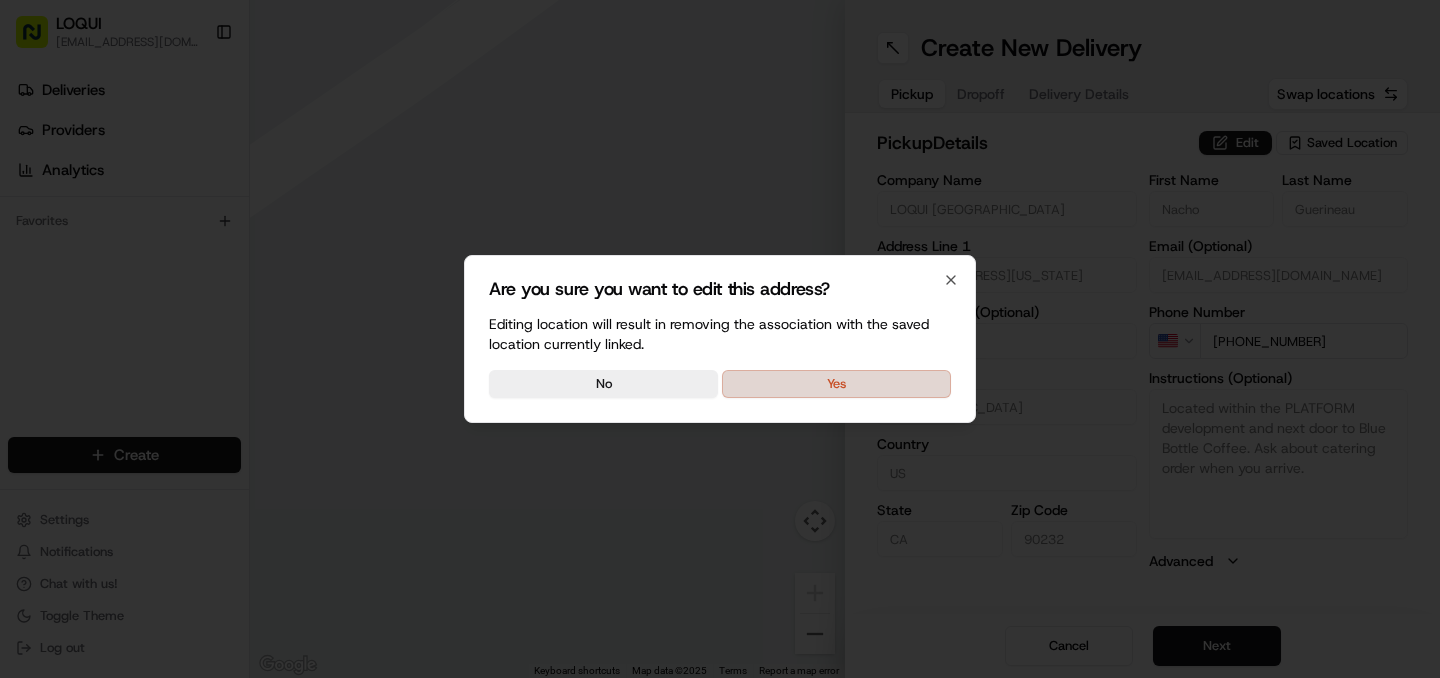 click on "Yes" at bounding box center (836, 384) 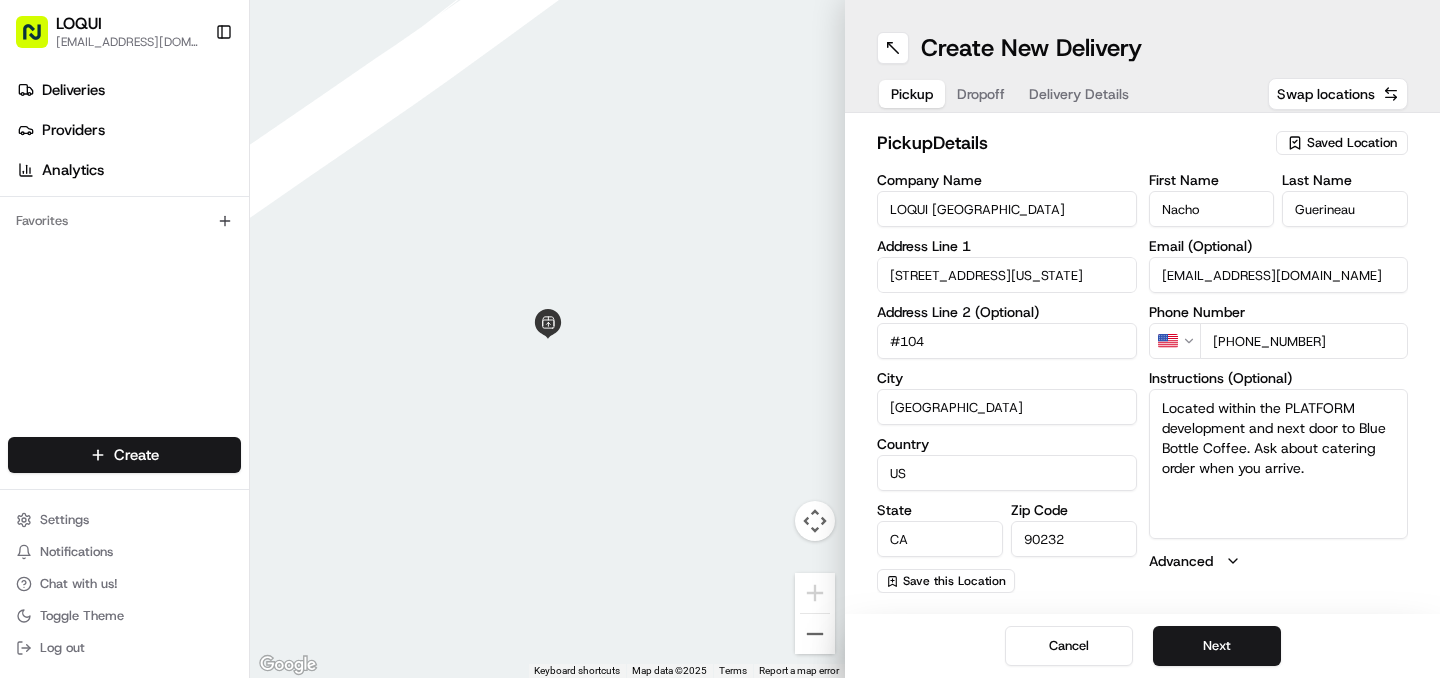 click on "Nacho" at bounding box center [1212, 209] 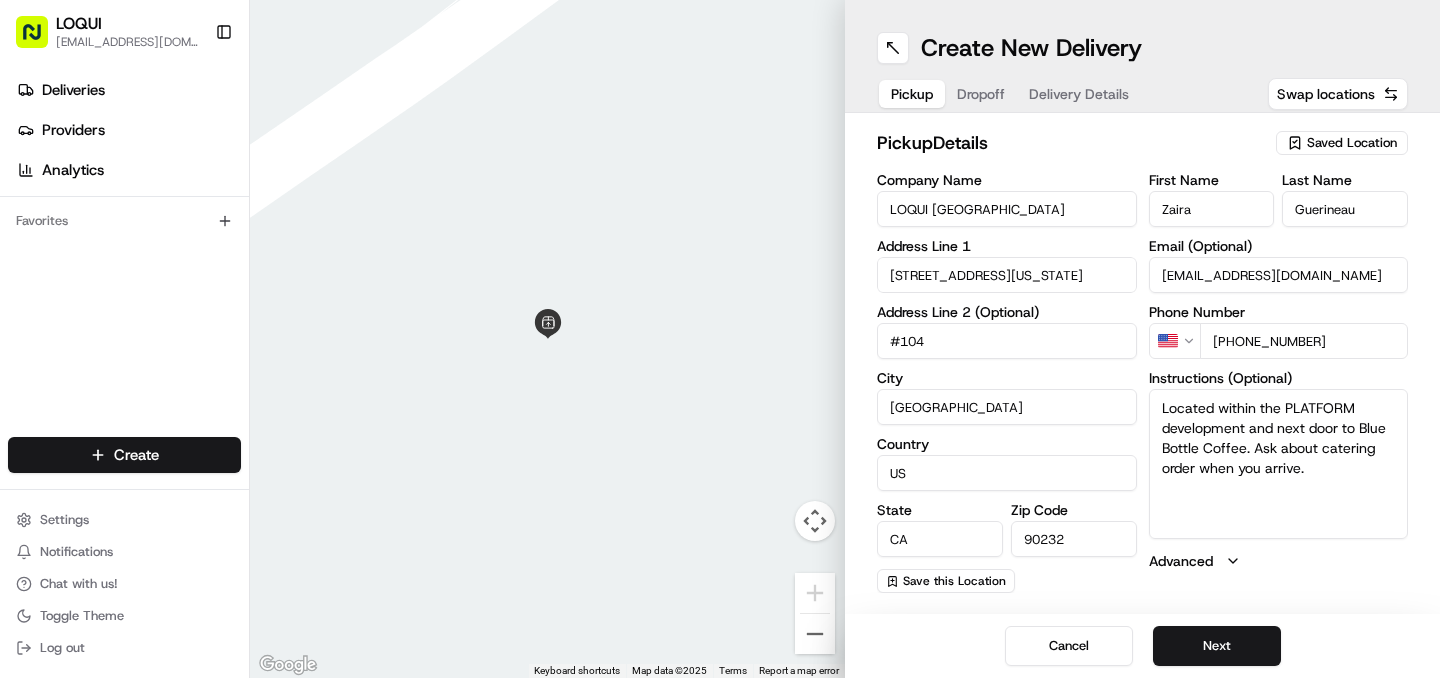type on "Zaira" 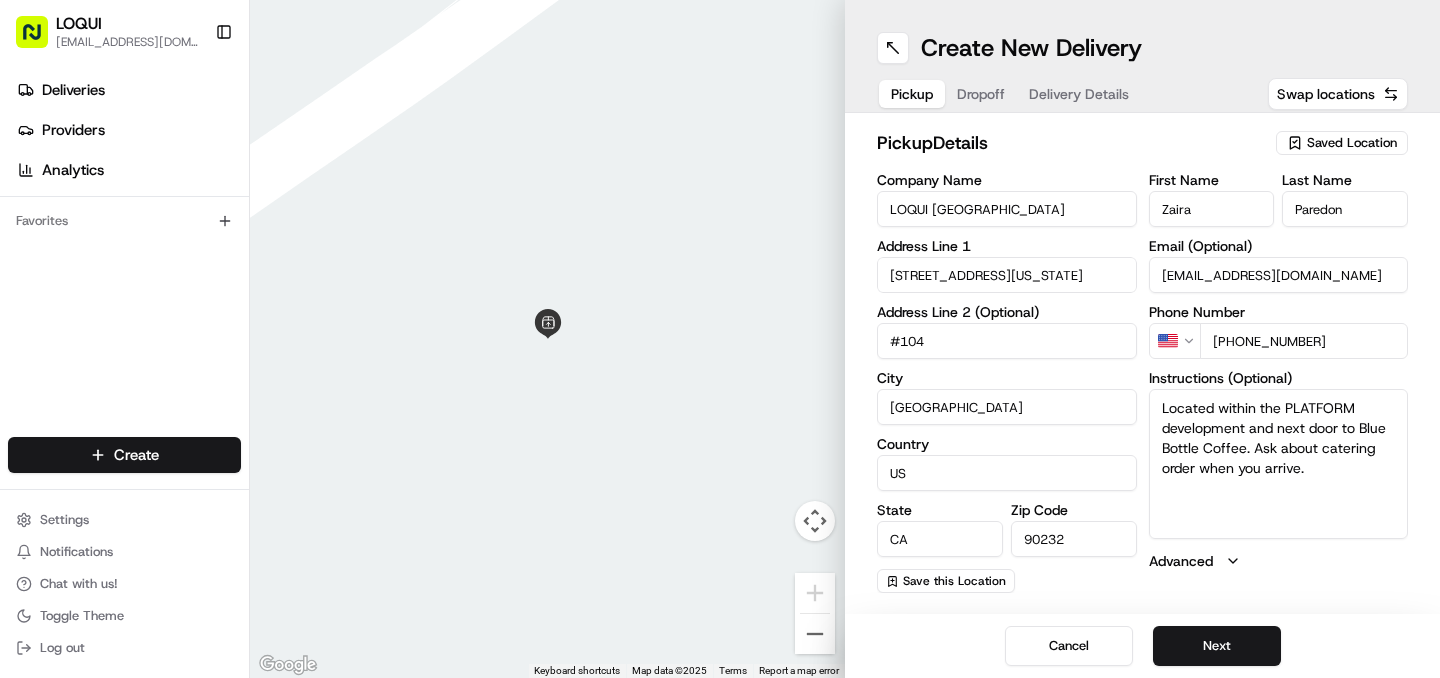 type on "Paredon" 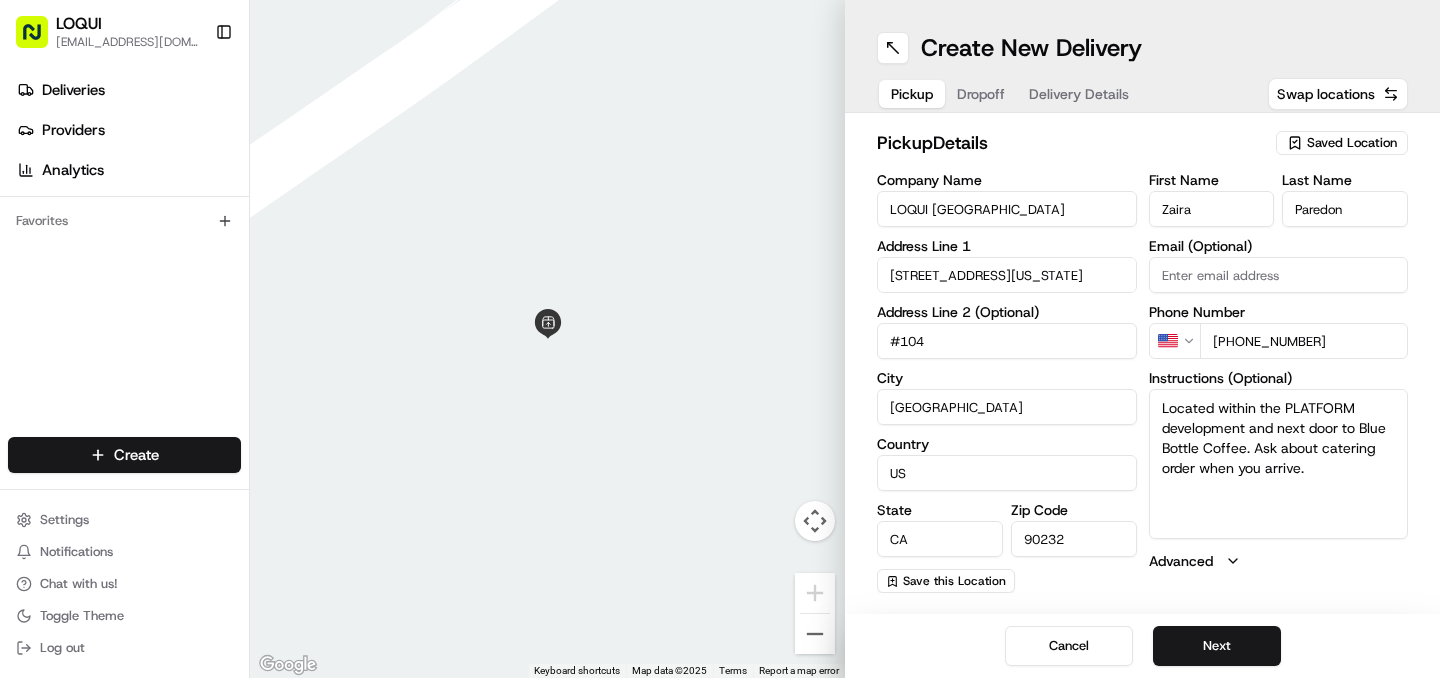 type 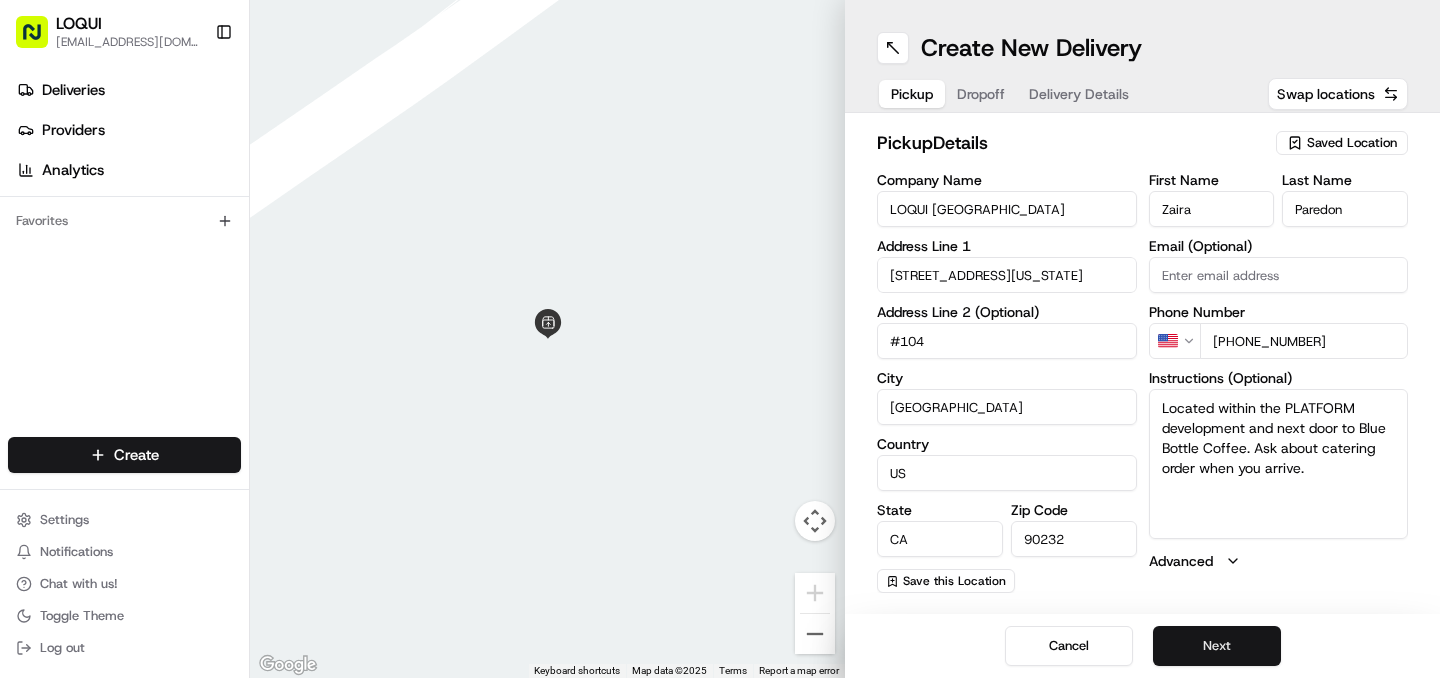 type on "+1 323 979 8214" 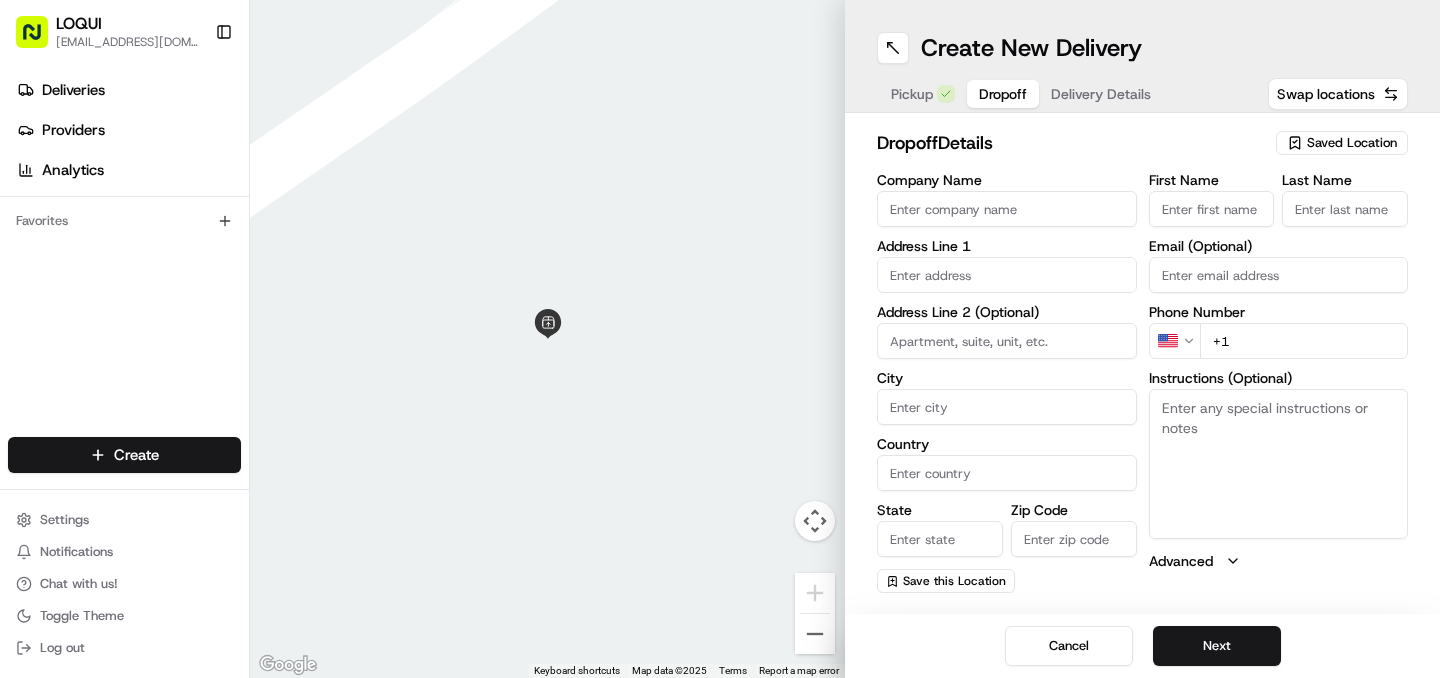 click on "First Name" at bounding box center [1212, 209] 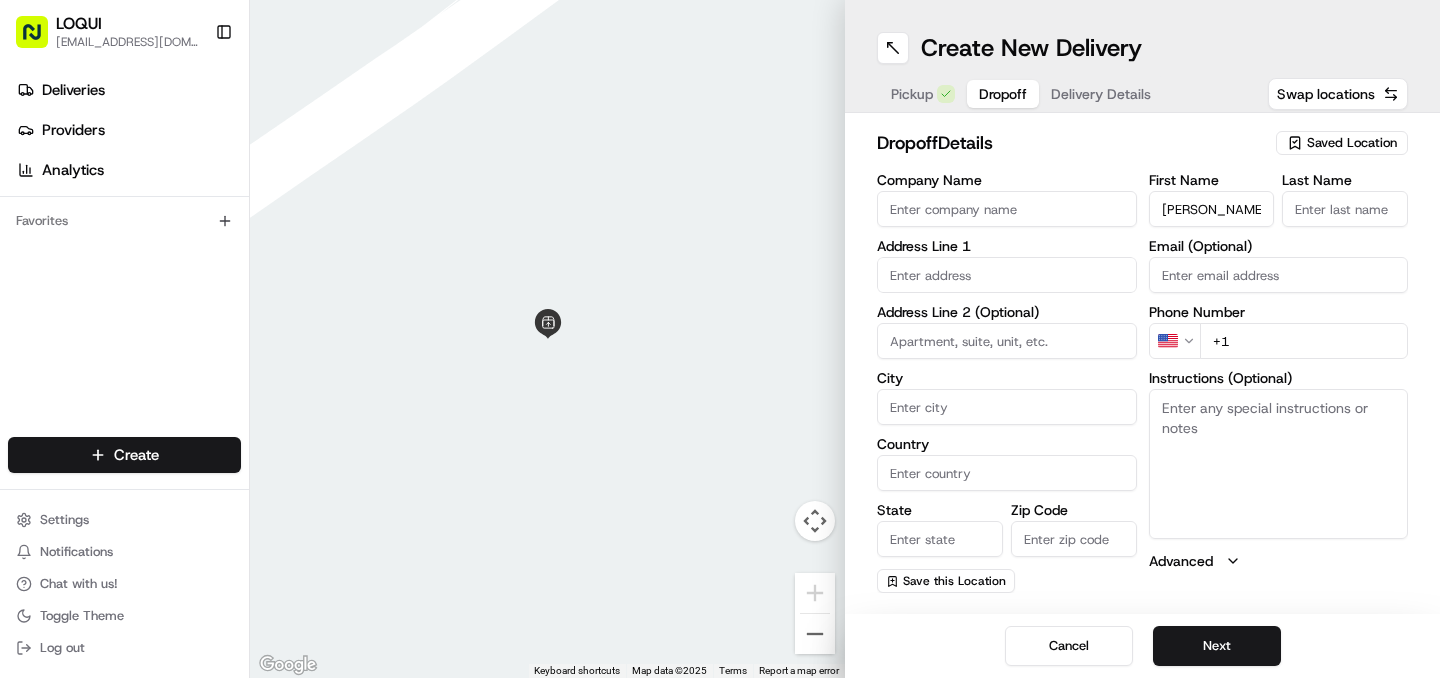 type on "Timothy" 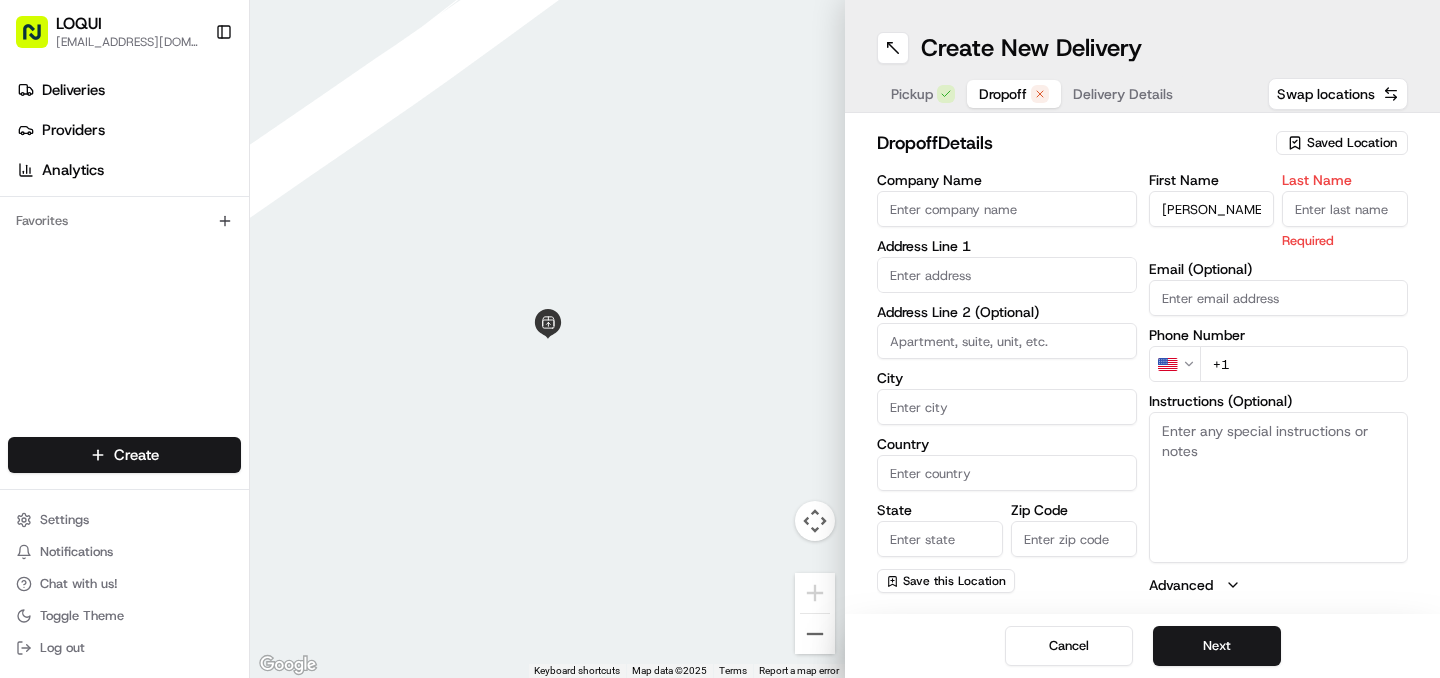 click on "Last Name" at bounding box center (1345, 209) 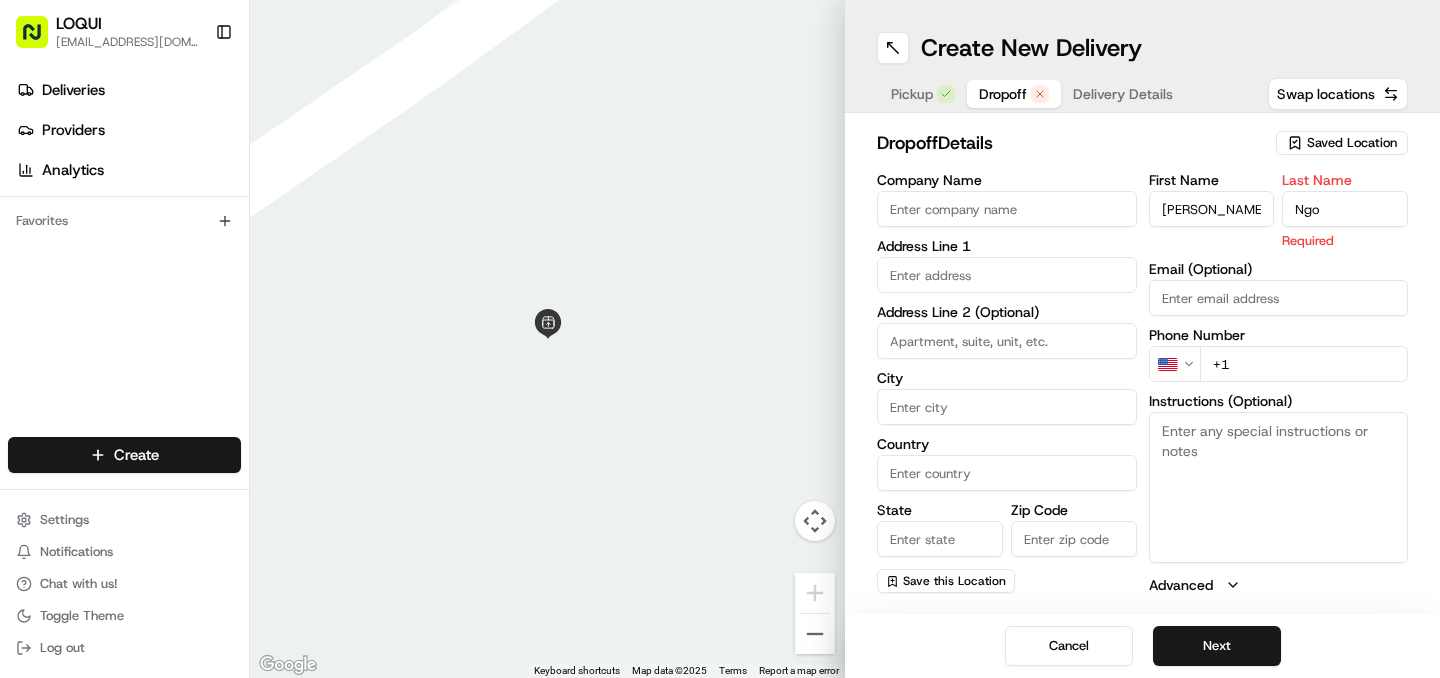 type on "Ngo" 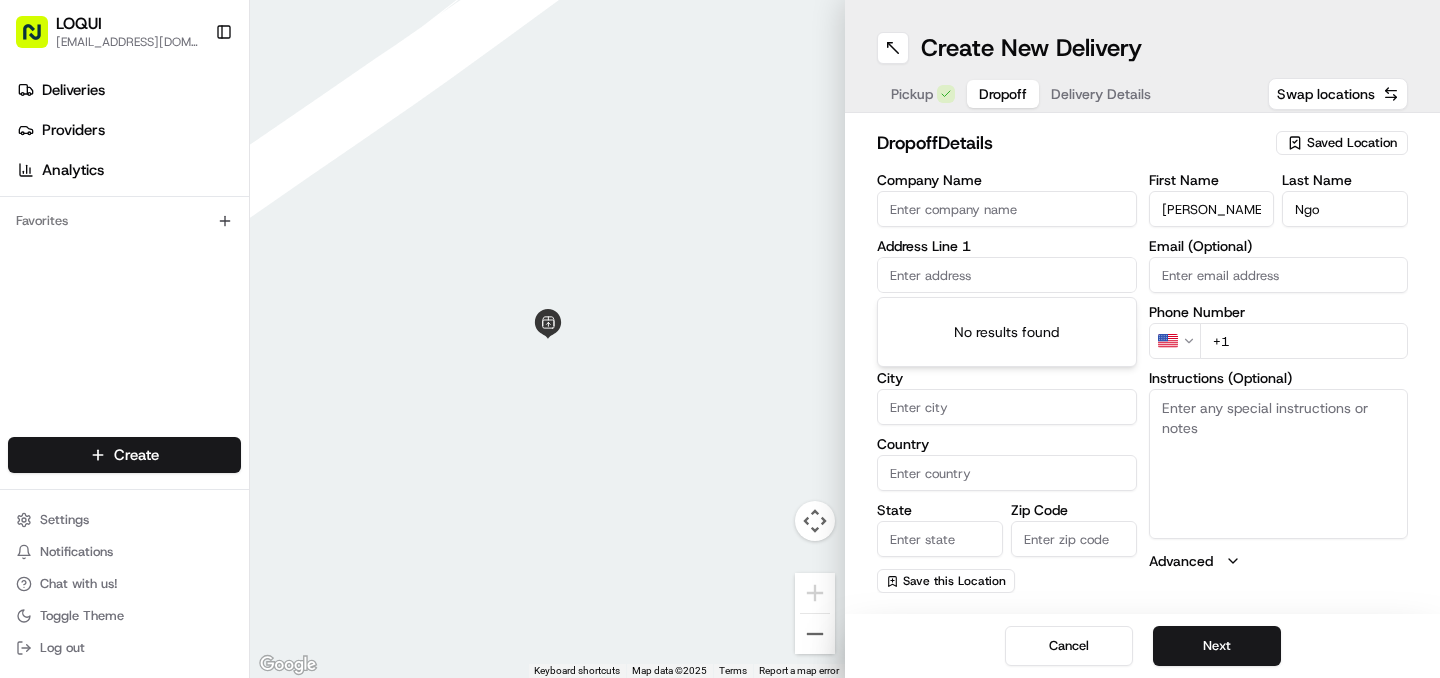 click at bounding box center [1007, 275] 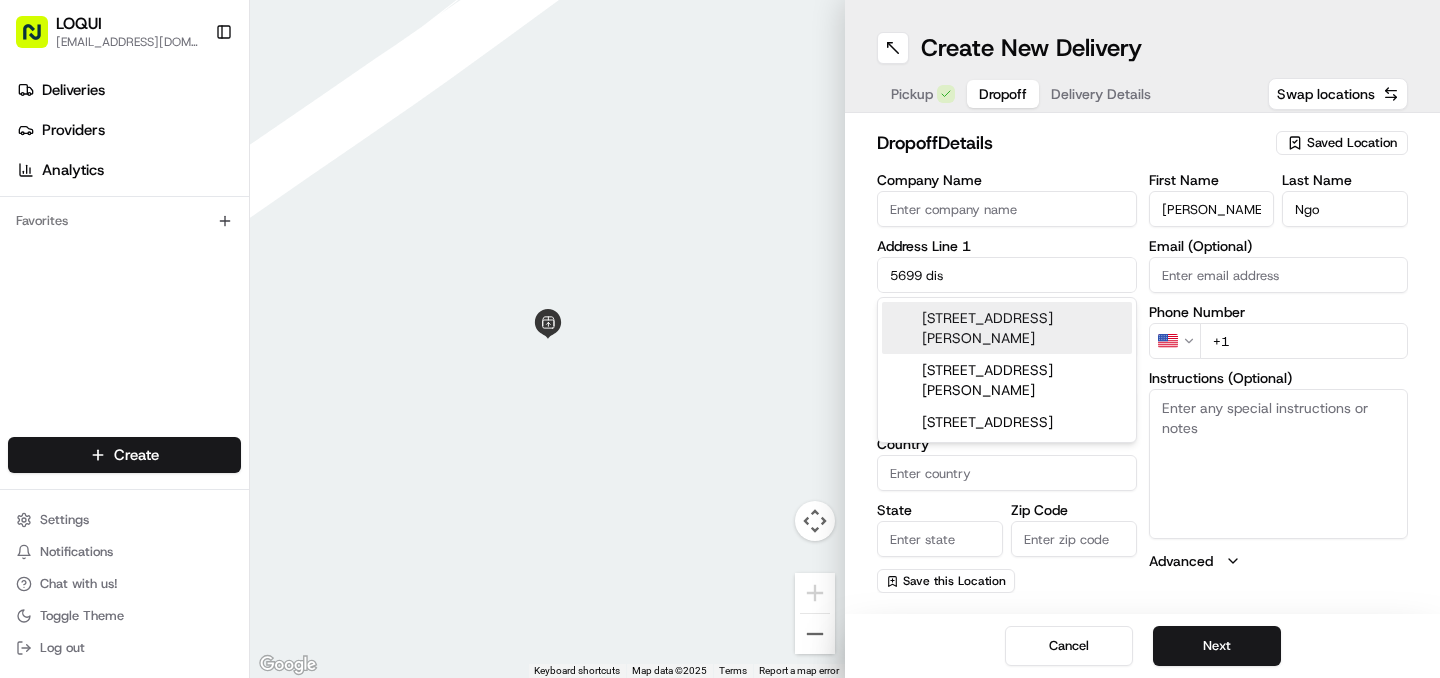 click on "5699 District Boulevard, Vernon, CA" at bounding box center (1007, 328) 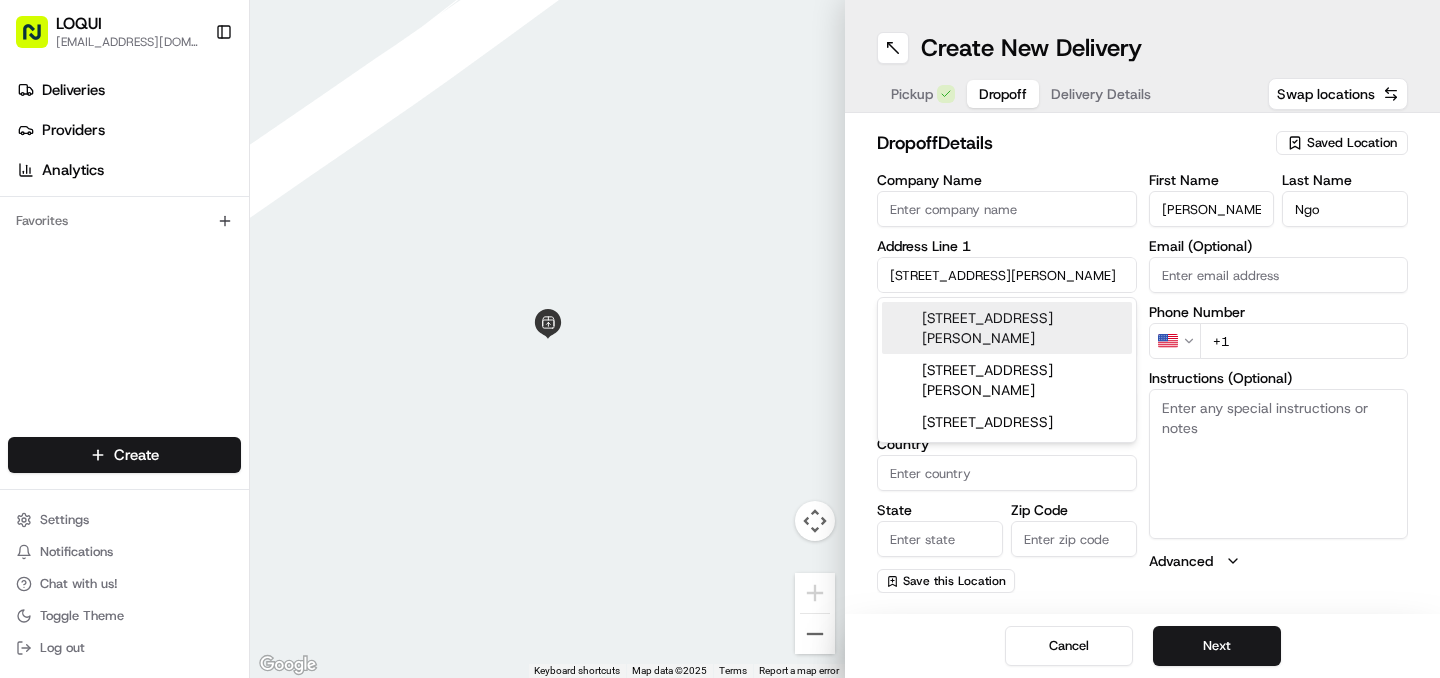 type on "[STREET_ADDRESS][PERSON_NAME]" 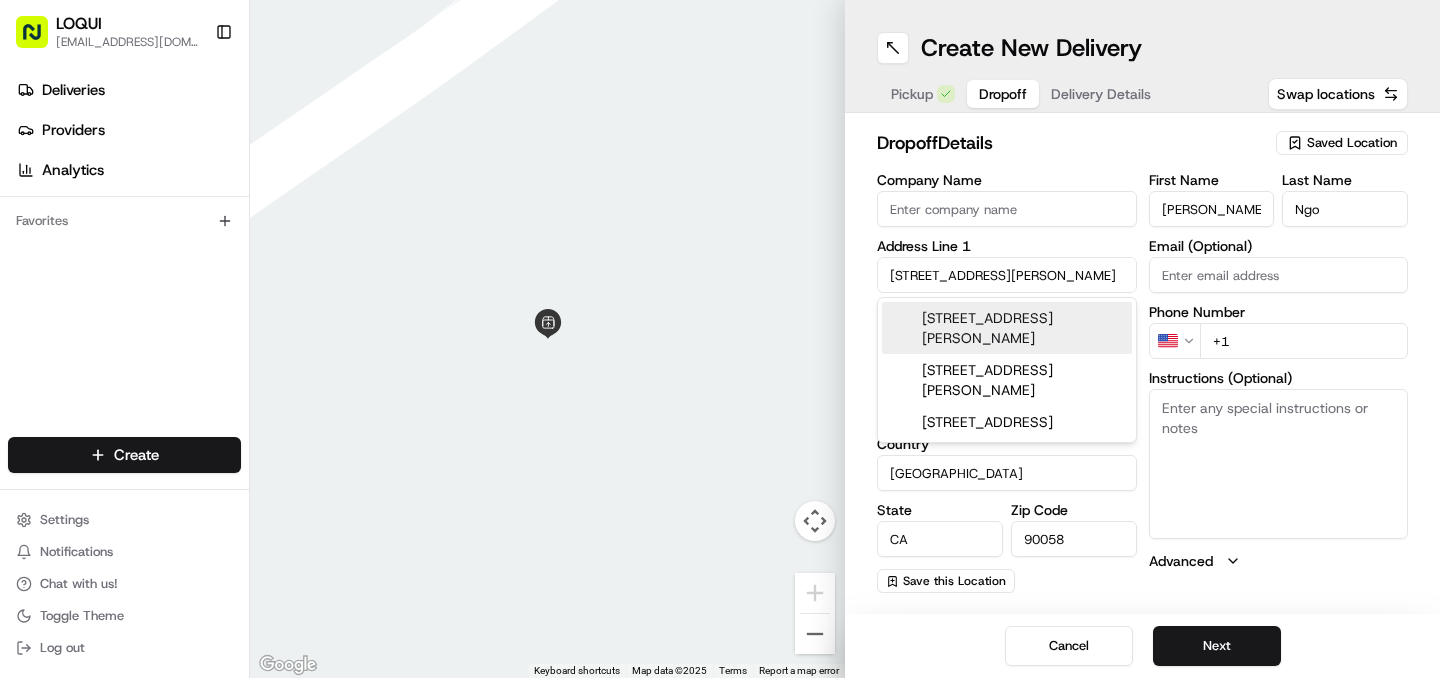 type on "5699 District Boulevard" 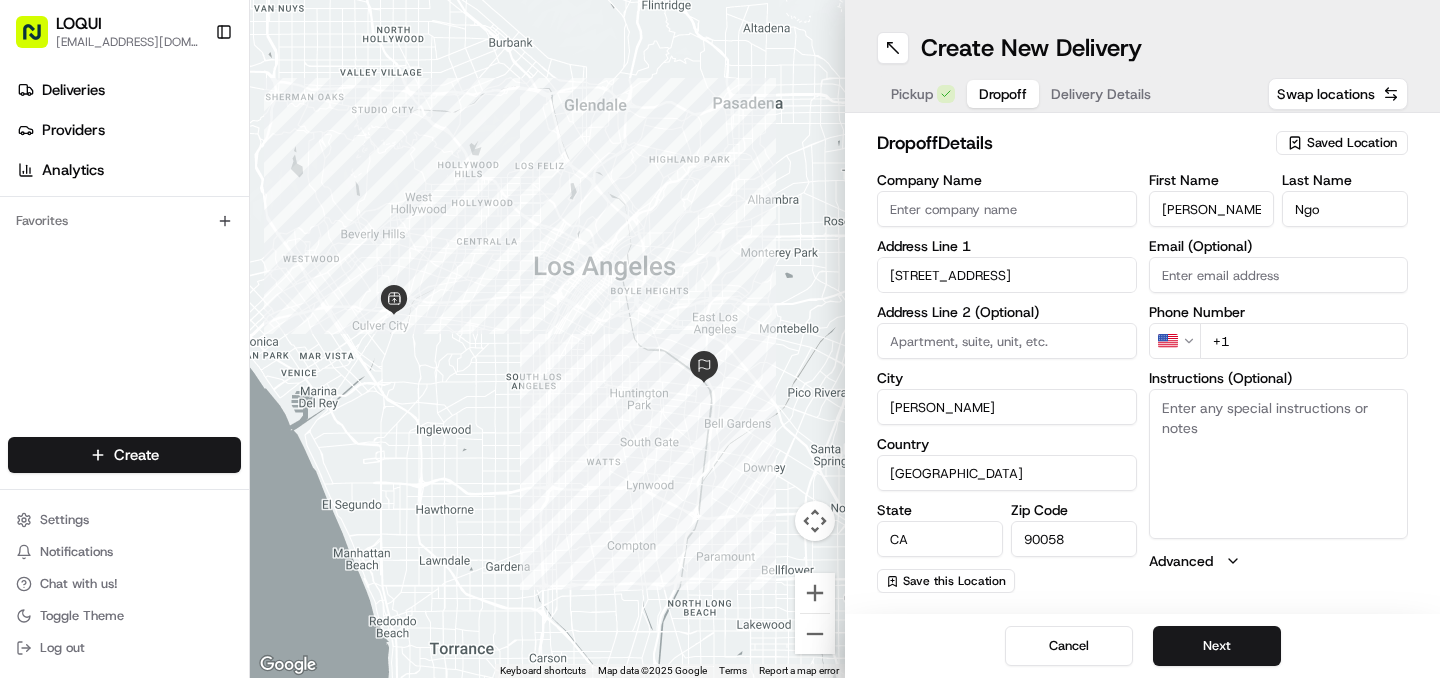 click on "Instructions (Optional)" at bounding box center (1279, 464) 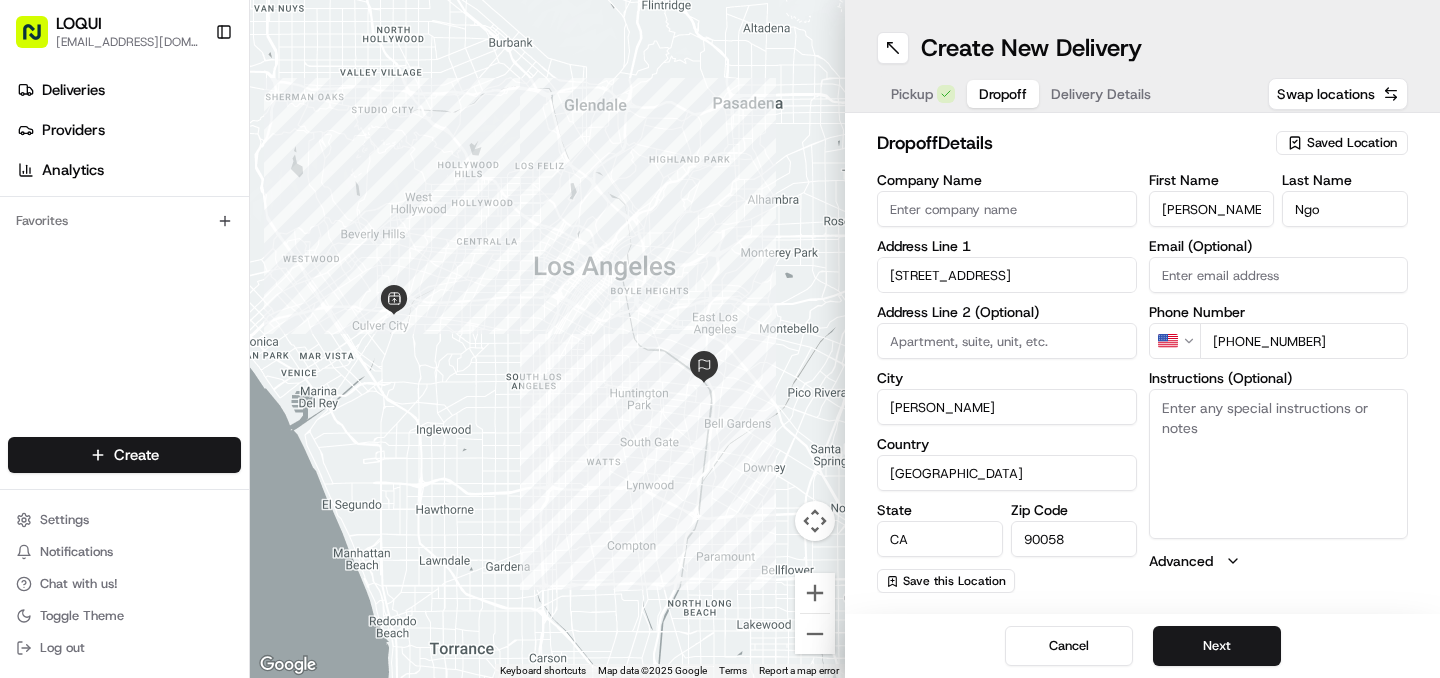 type on "+1 310 487" 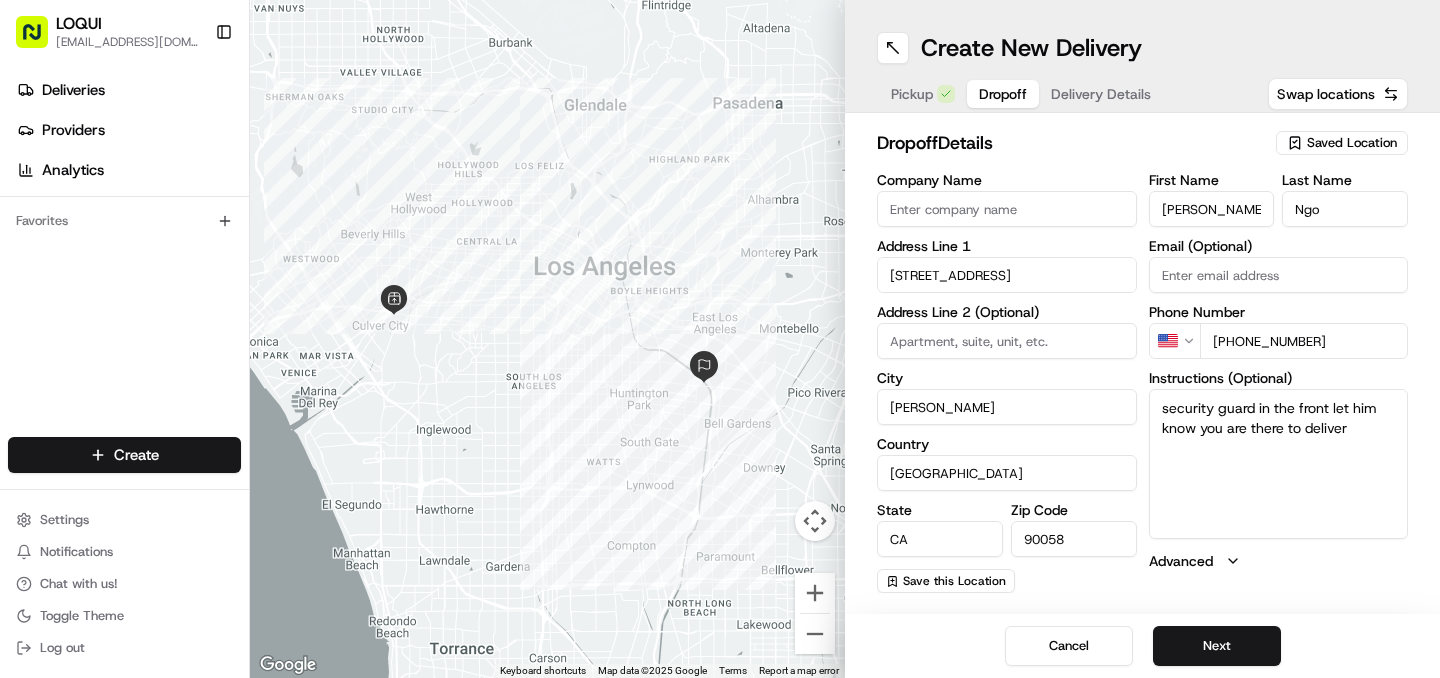 type on "security guard in the front let him know you are there to deliver" 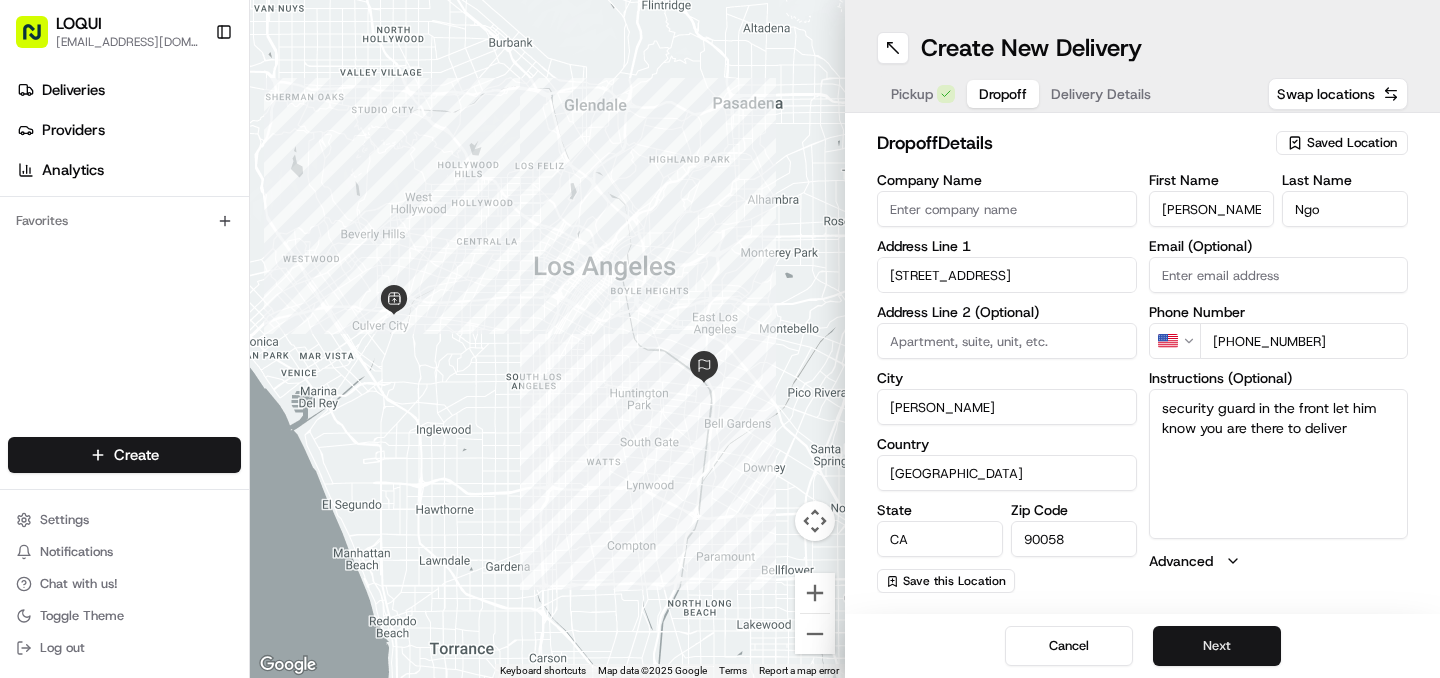 click on "Next" at bounding box center (1217, 646) 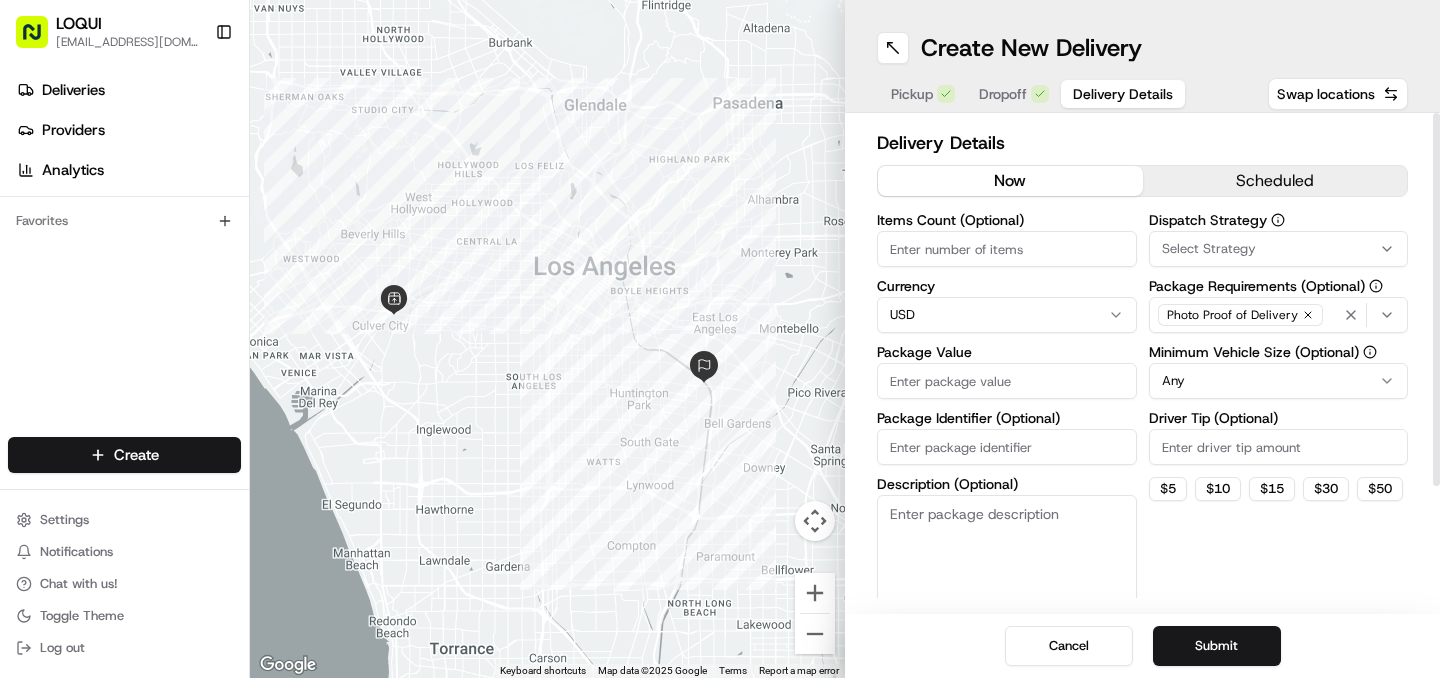 click on "Package Value" at bounding box center (1007, 381) 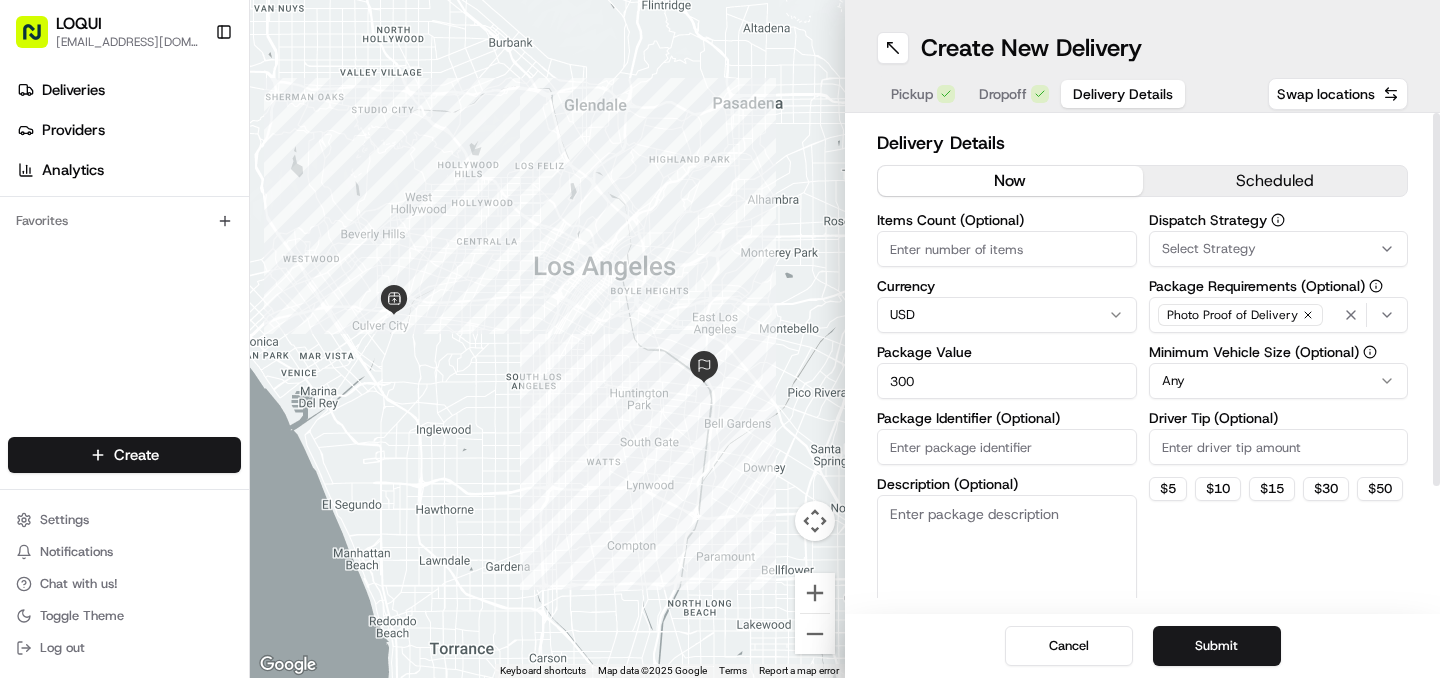type on "300" 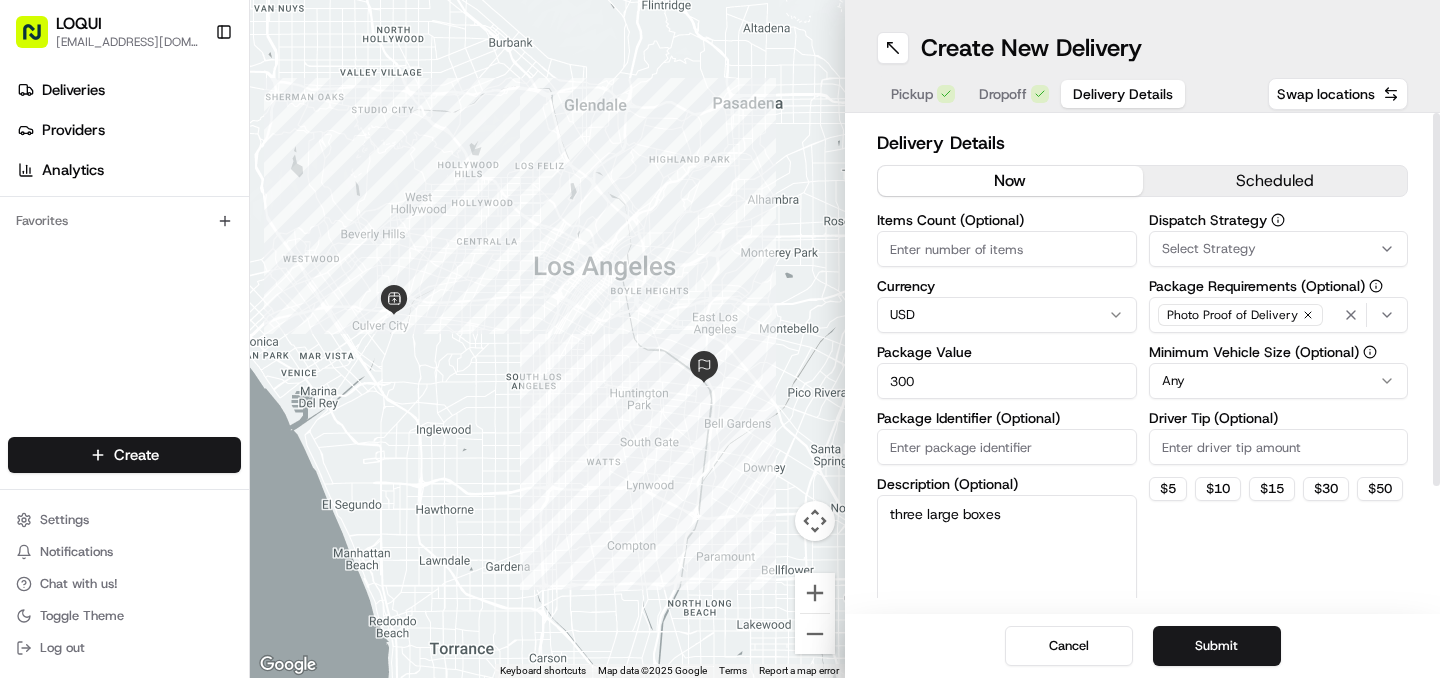 type on "three large boxes" 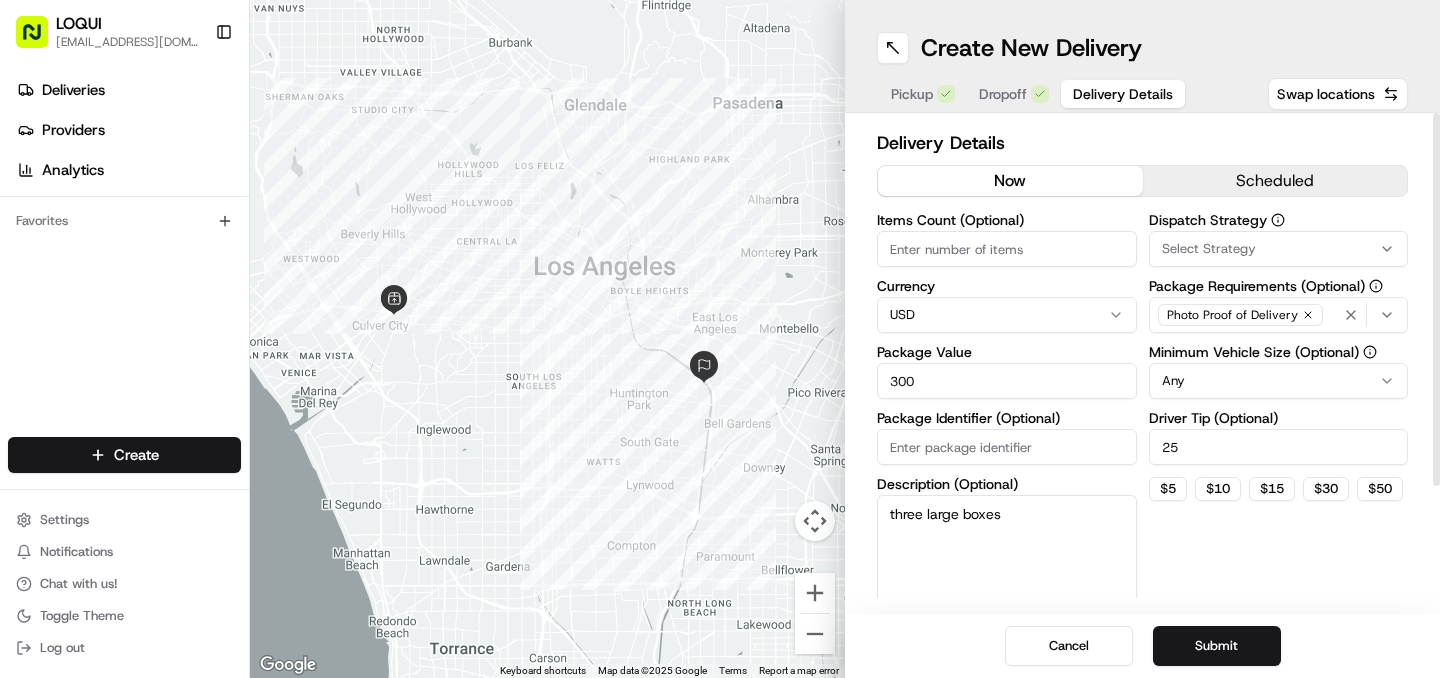 type on "25" 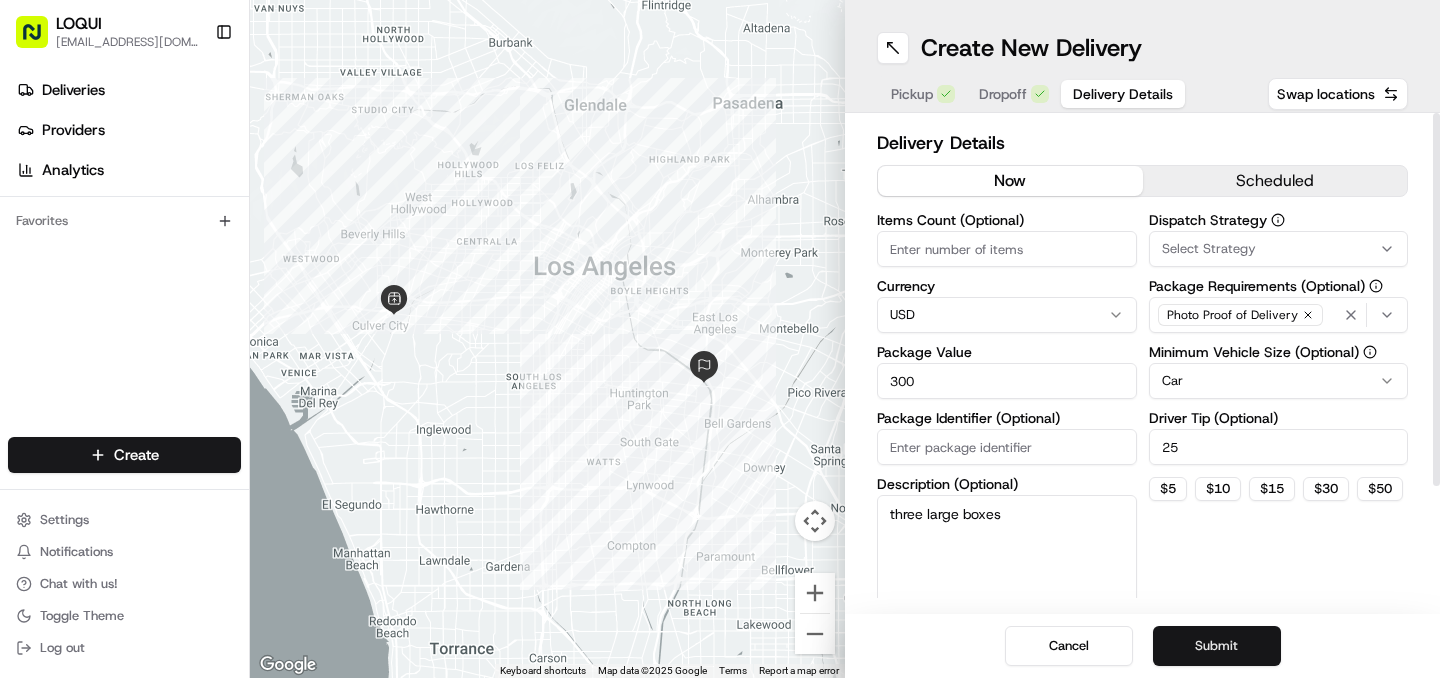 click on "Submit" at bounding box center (1217, 646) 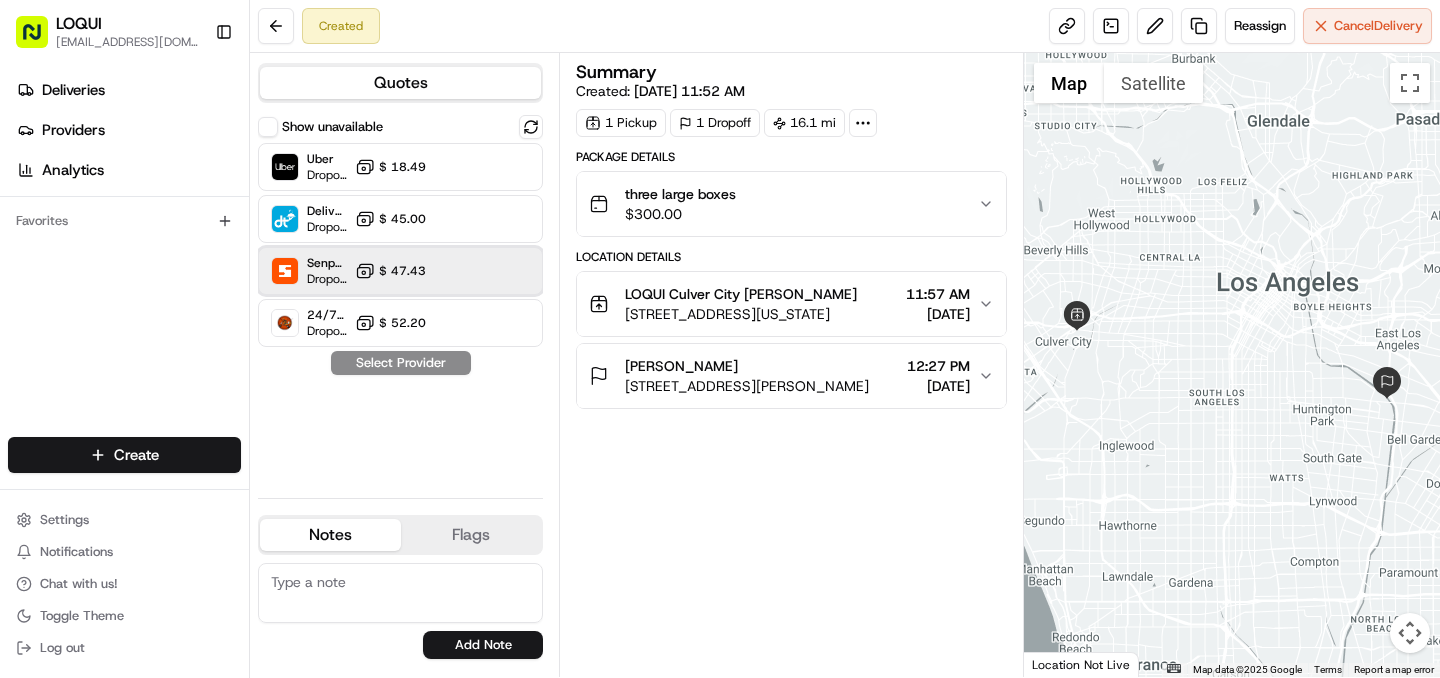 click on "Senpex (small package) Dropoff ETA   1 hour $   47.43" at bounding box center [400, 271] 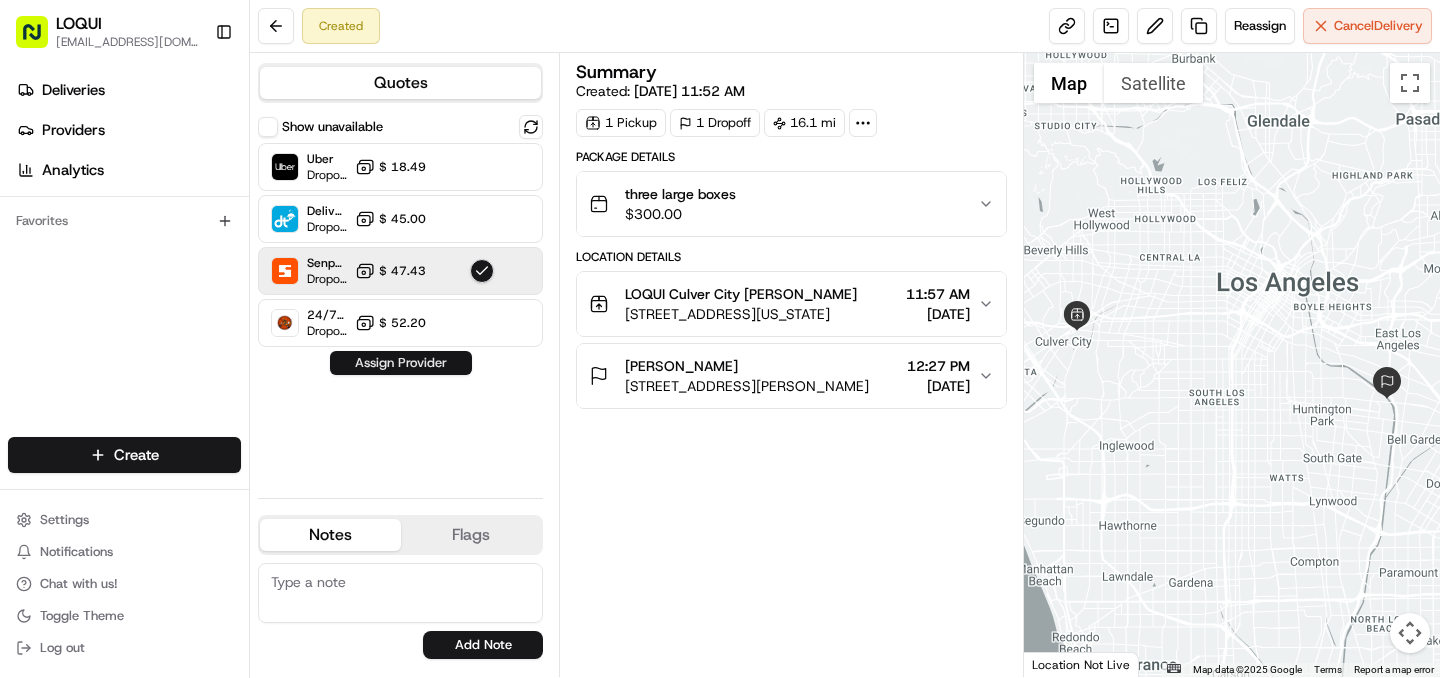 click on "Assign Provider" at bounding box center (401, 363) 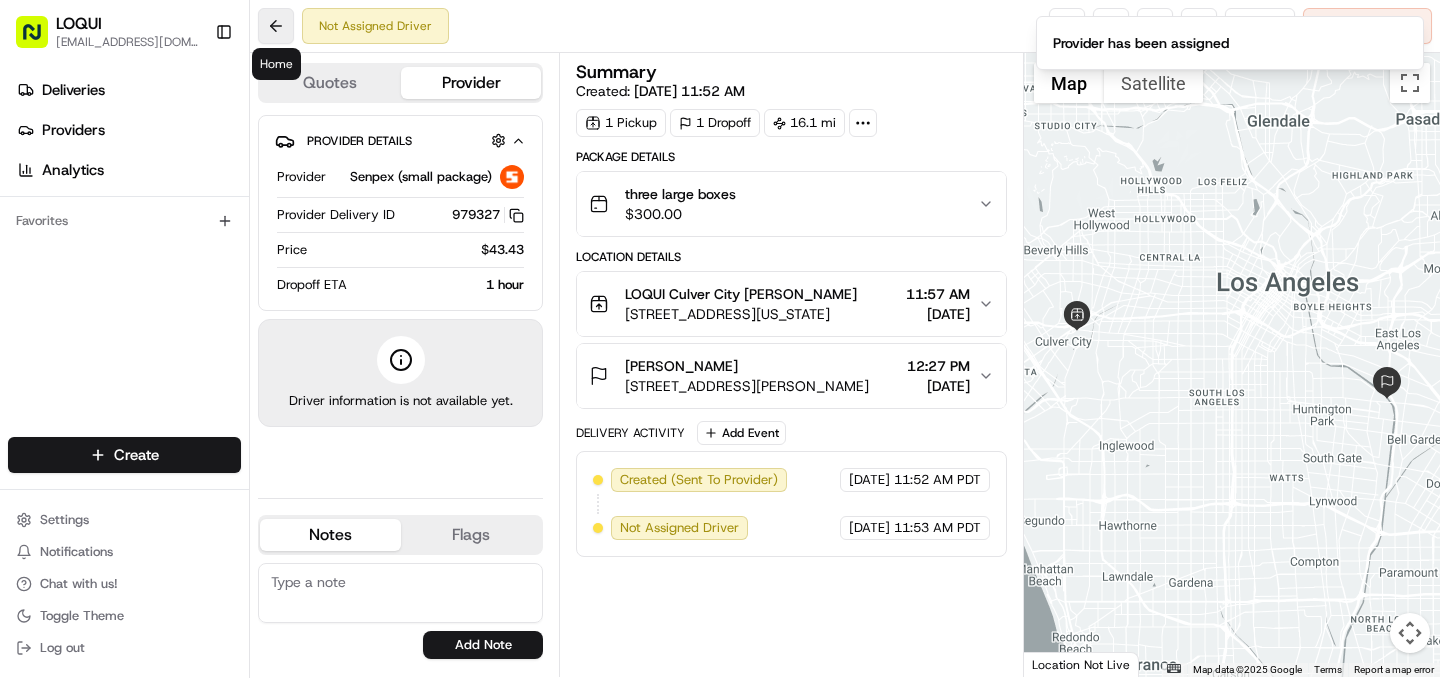 click at bounding box center [276, 26] 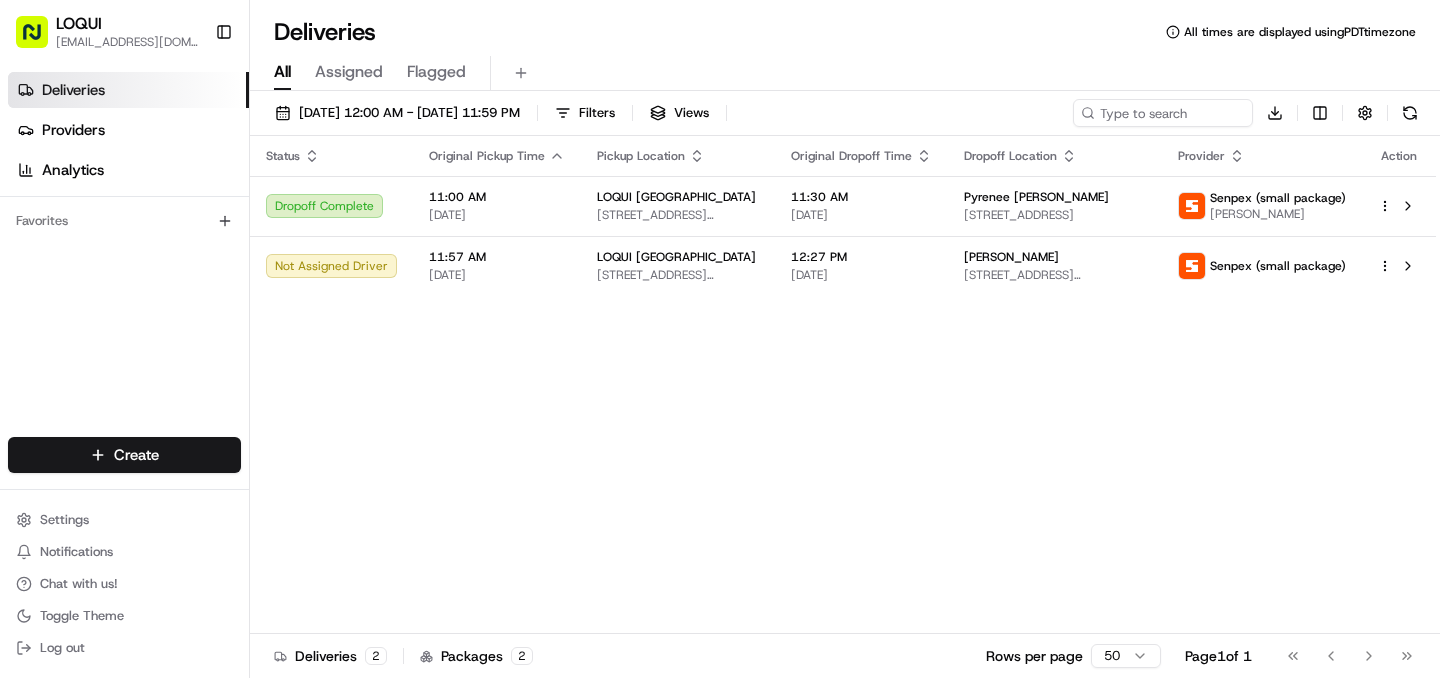 scroll, scrollTop: 0, scrollLeft: 0, axis: both 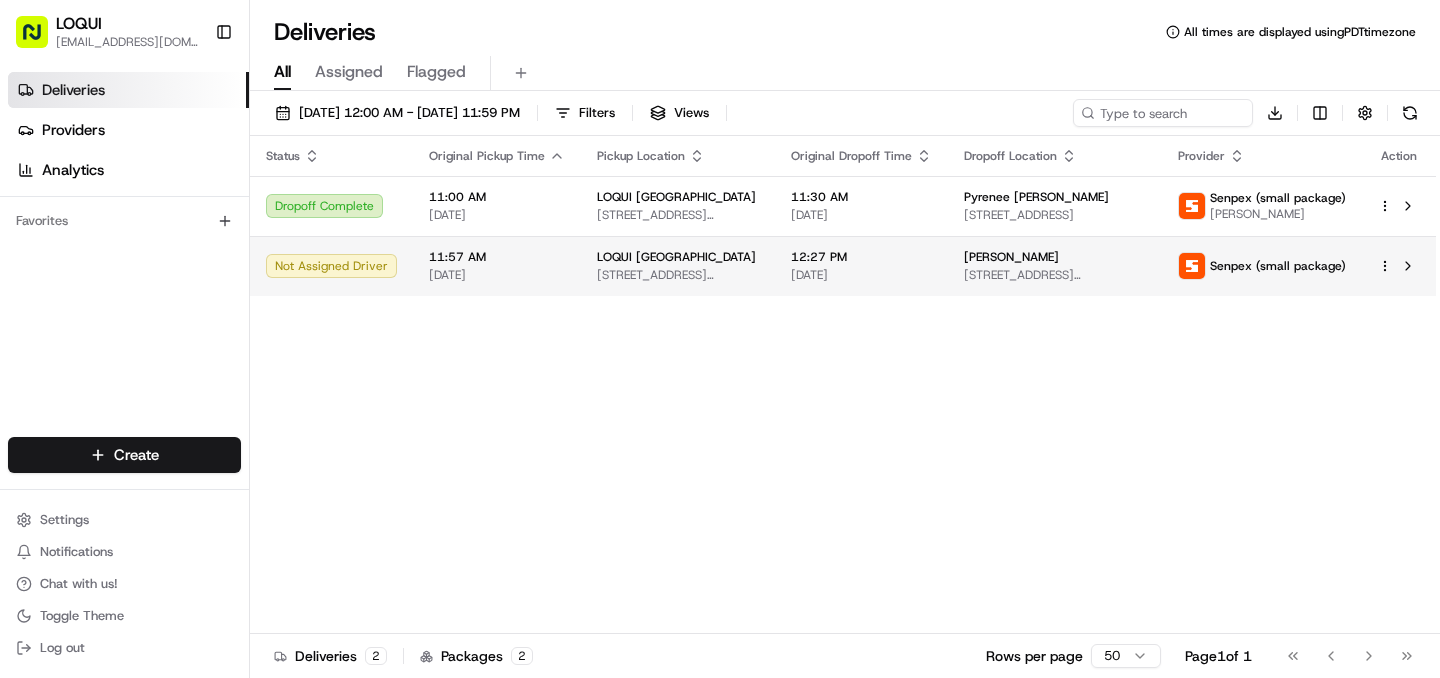 click on "Senpex (small package)" at bounding box center (1278, 266) 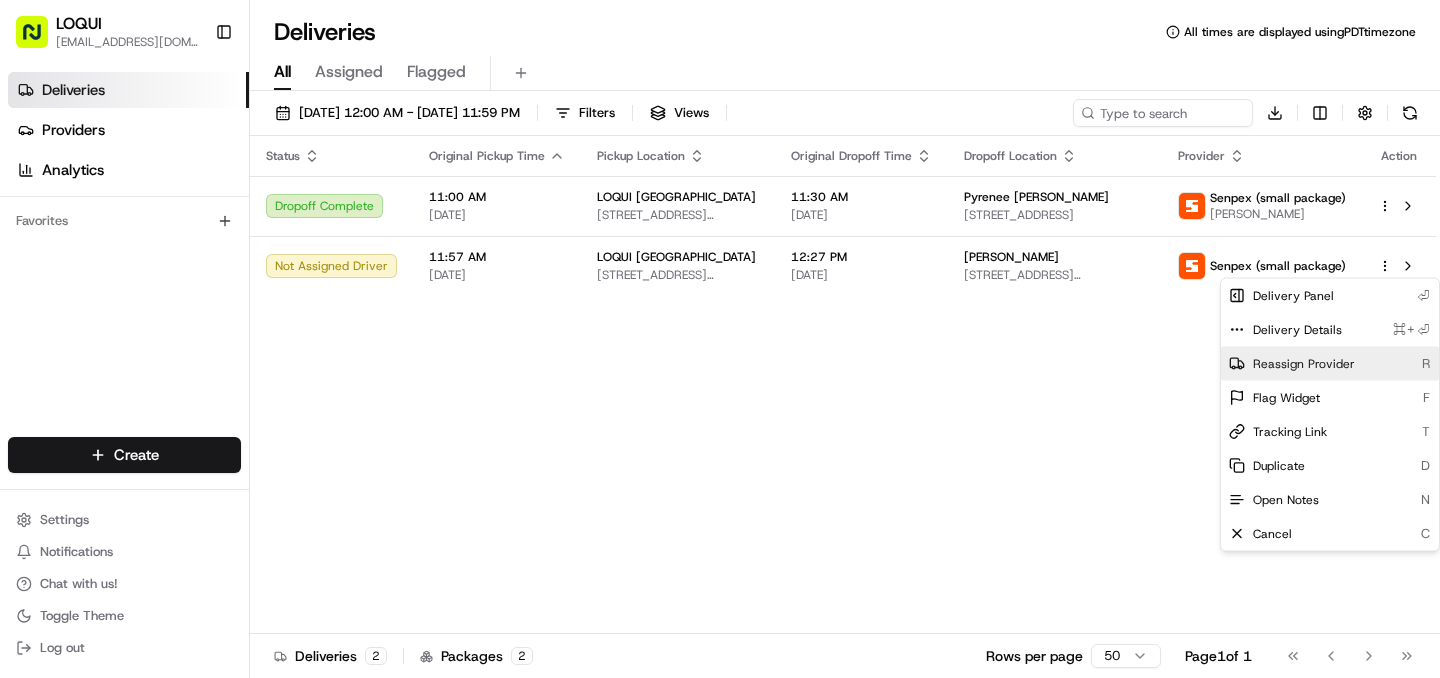 click on "Reassign Provider" at bounding box center (1304, 364) 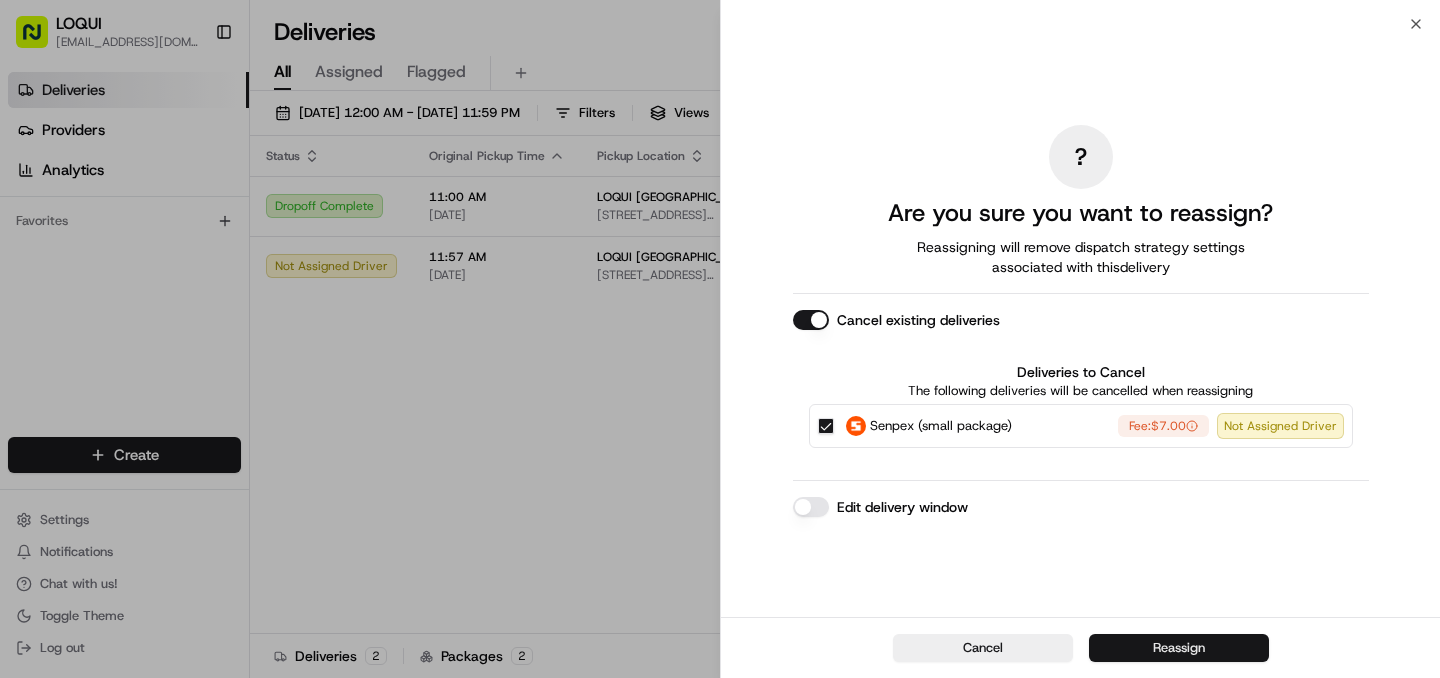 click on "Reassign" at bounding box center (1179, 648) 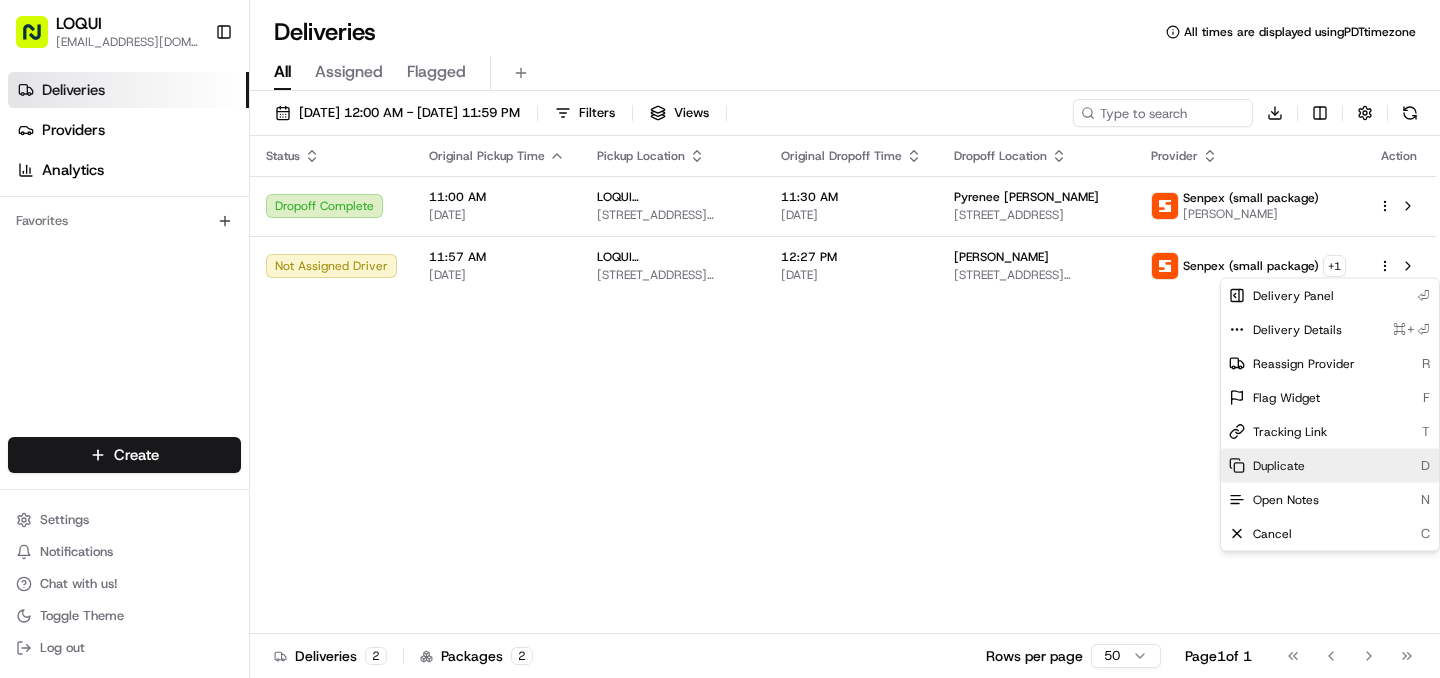 click on "Duplicate" at bounding box center [1279, 466] 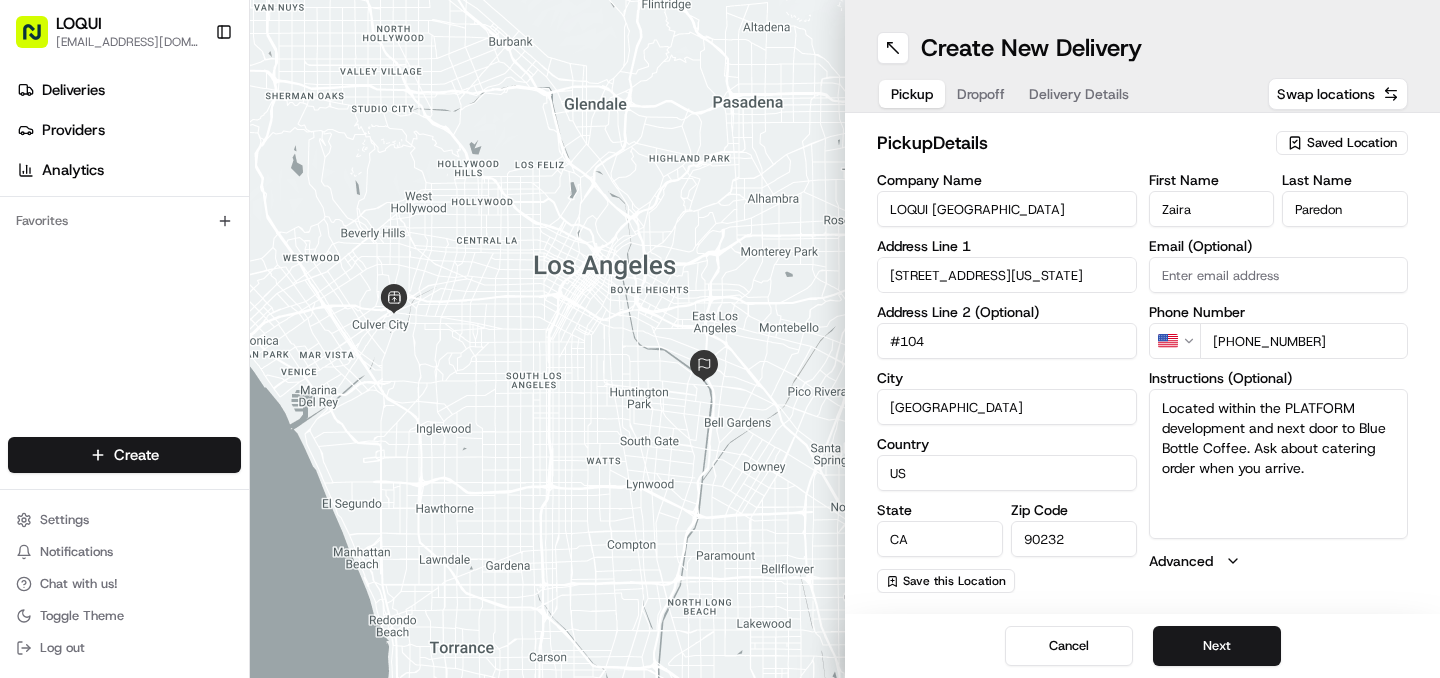 scroll, scrollTop: 0, scrollLeft: 0, axis: both 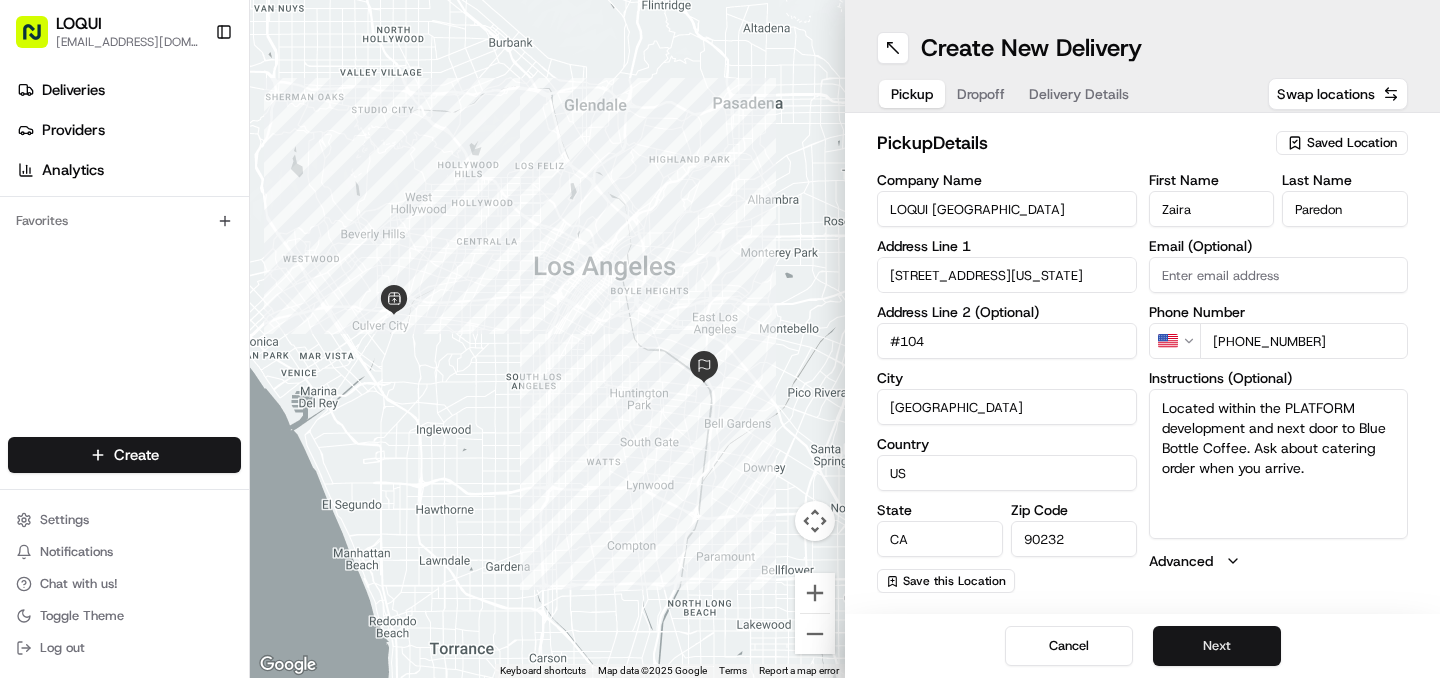 click on "Next" at bounding box center [1217, 646] 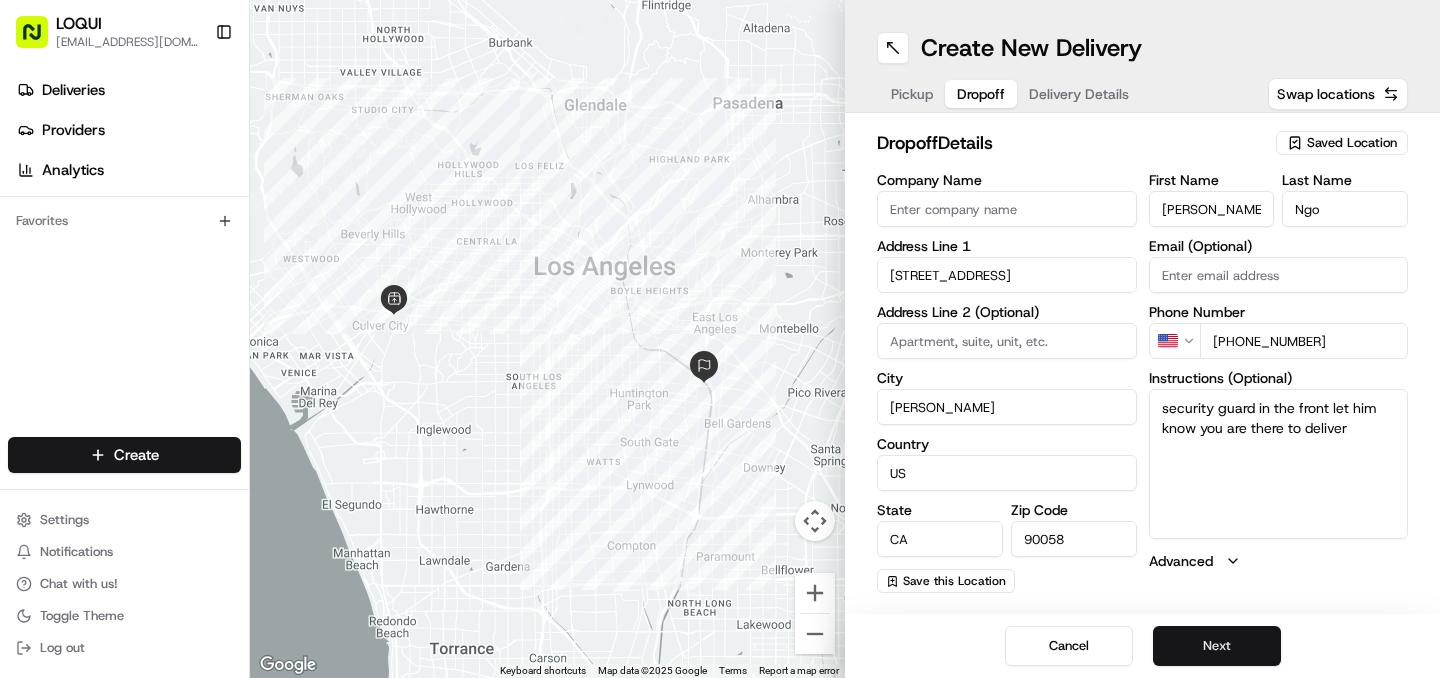 click on "Next" at bounding box center (1217, 646) 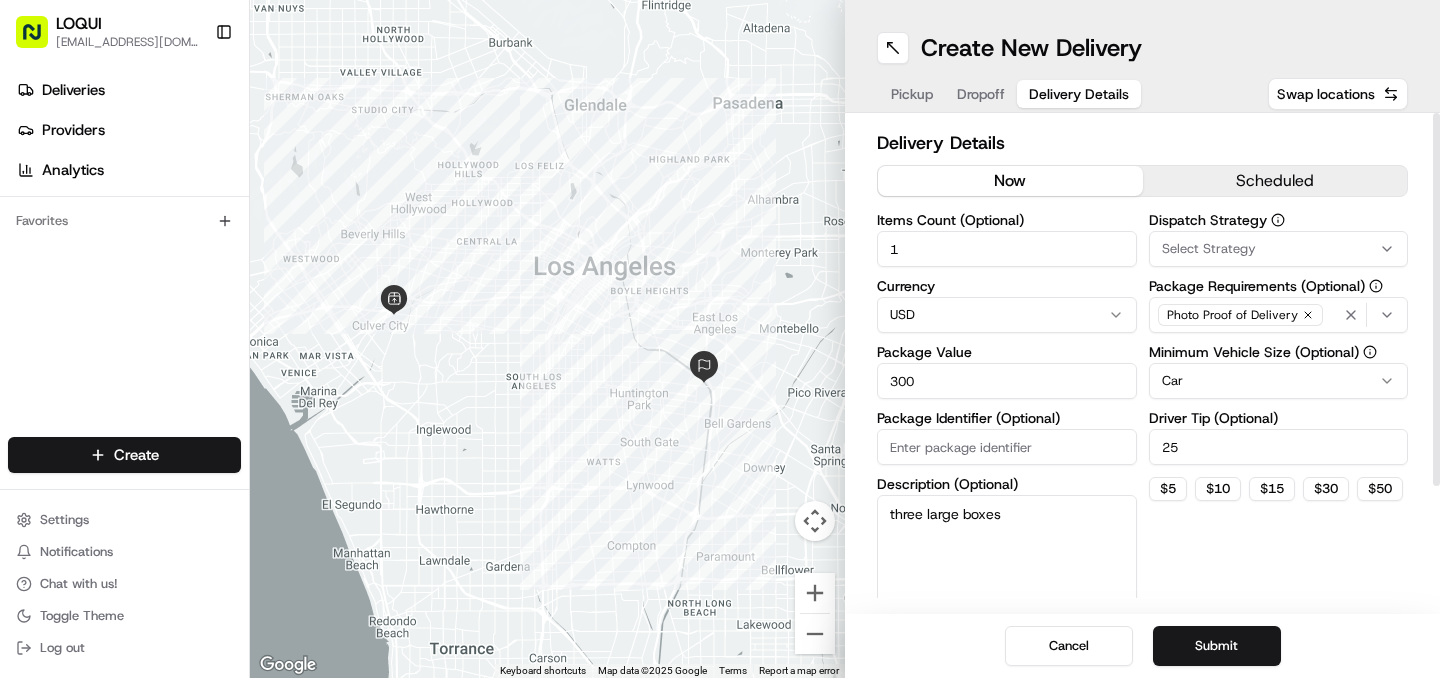 click on "300" at bounding box center (1007, 381) 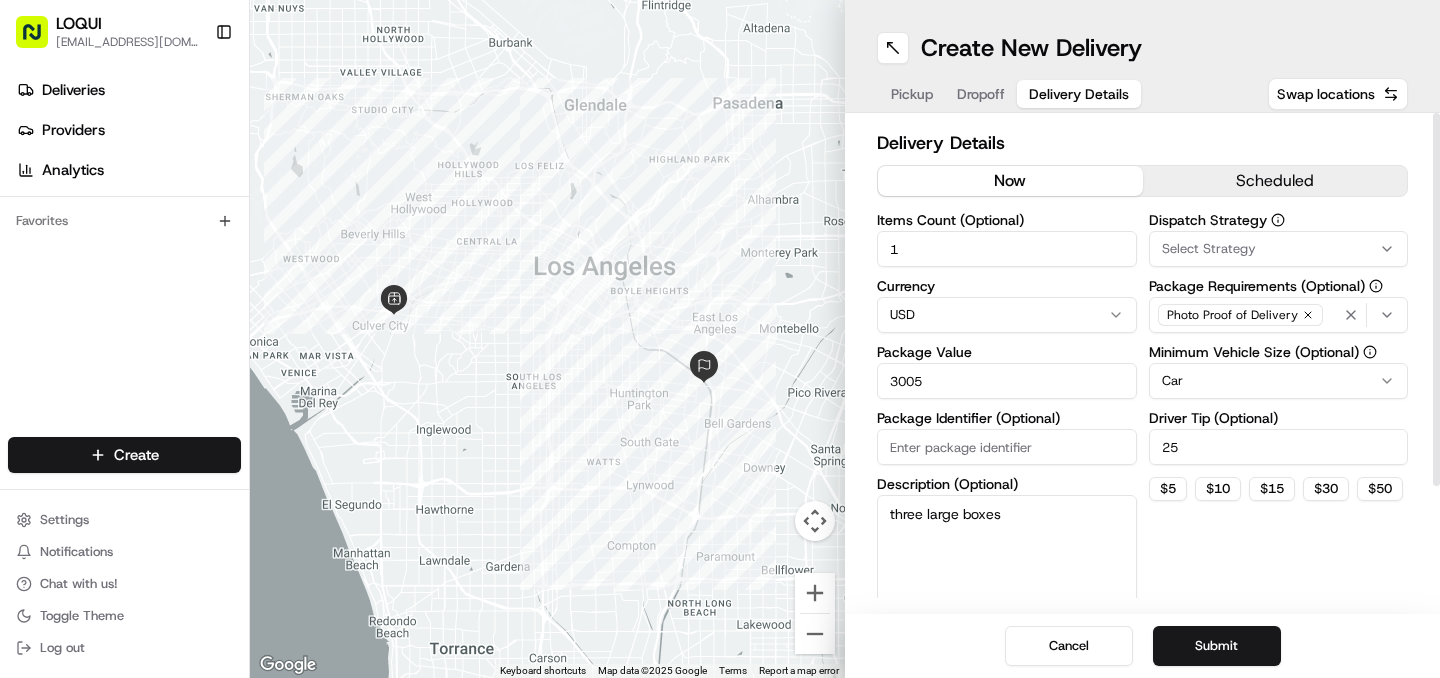 click on "3005" at bounding box center [1007, 381] 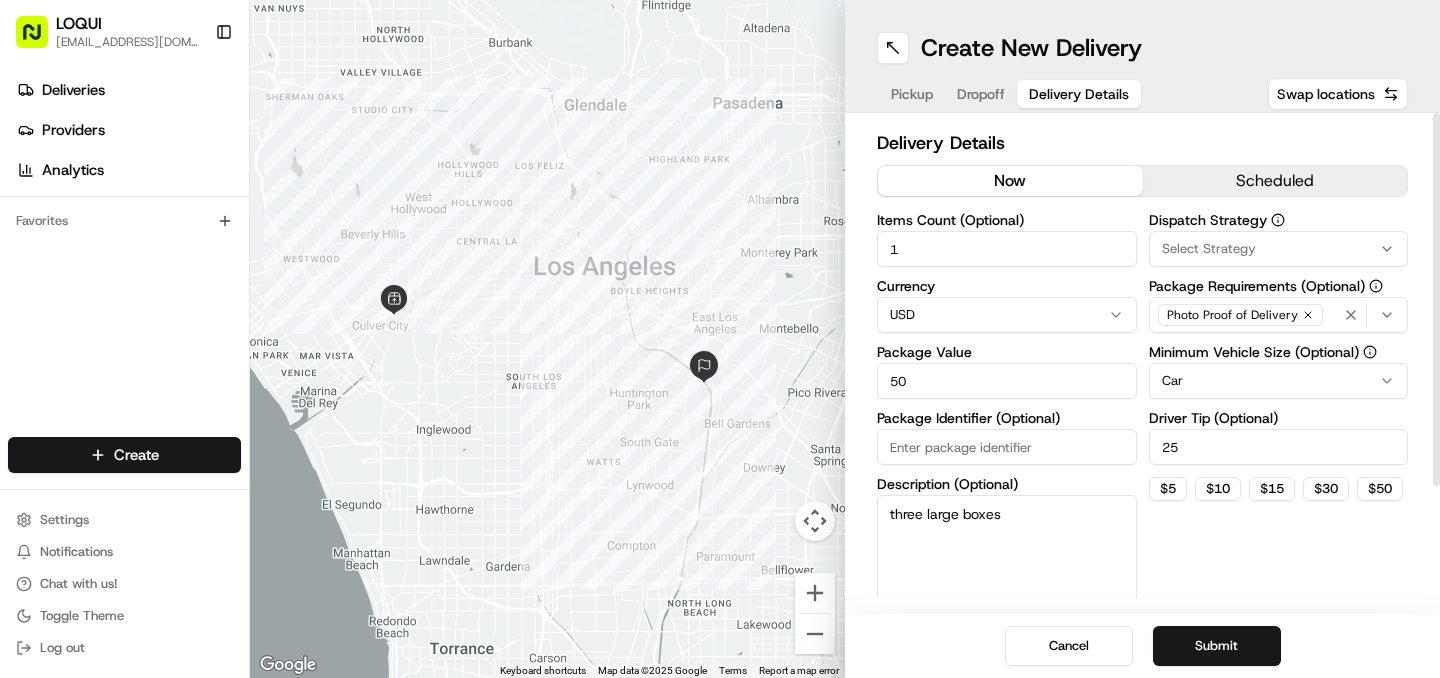 type on "50" 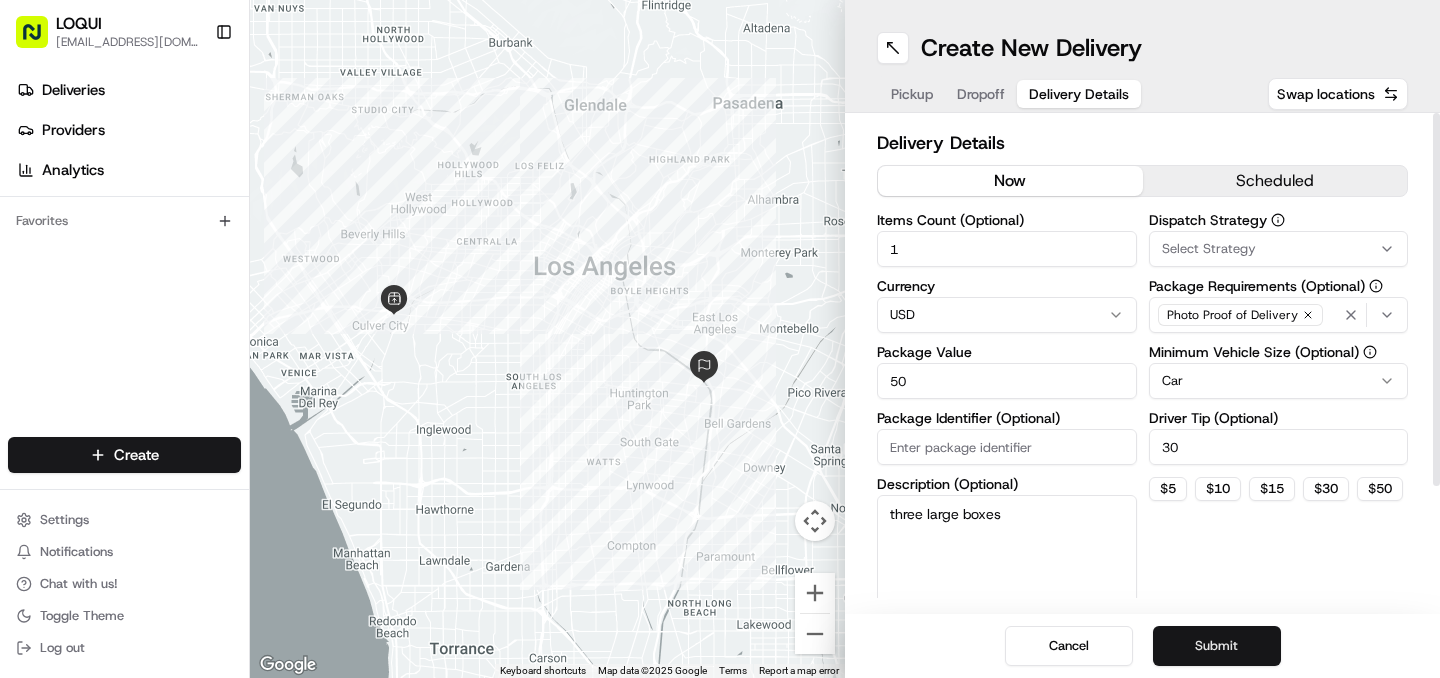 type on "30" 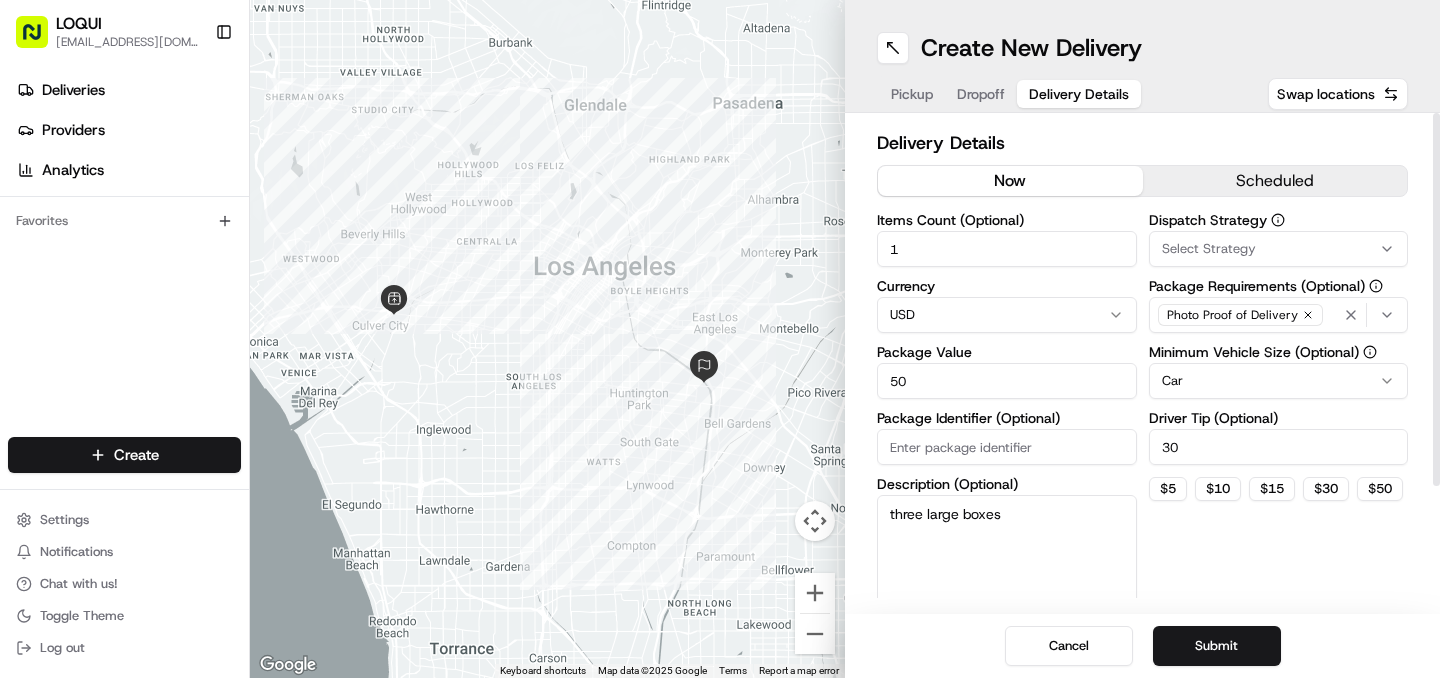 click on "Submit" at bounding box center [1217, 646] 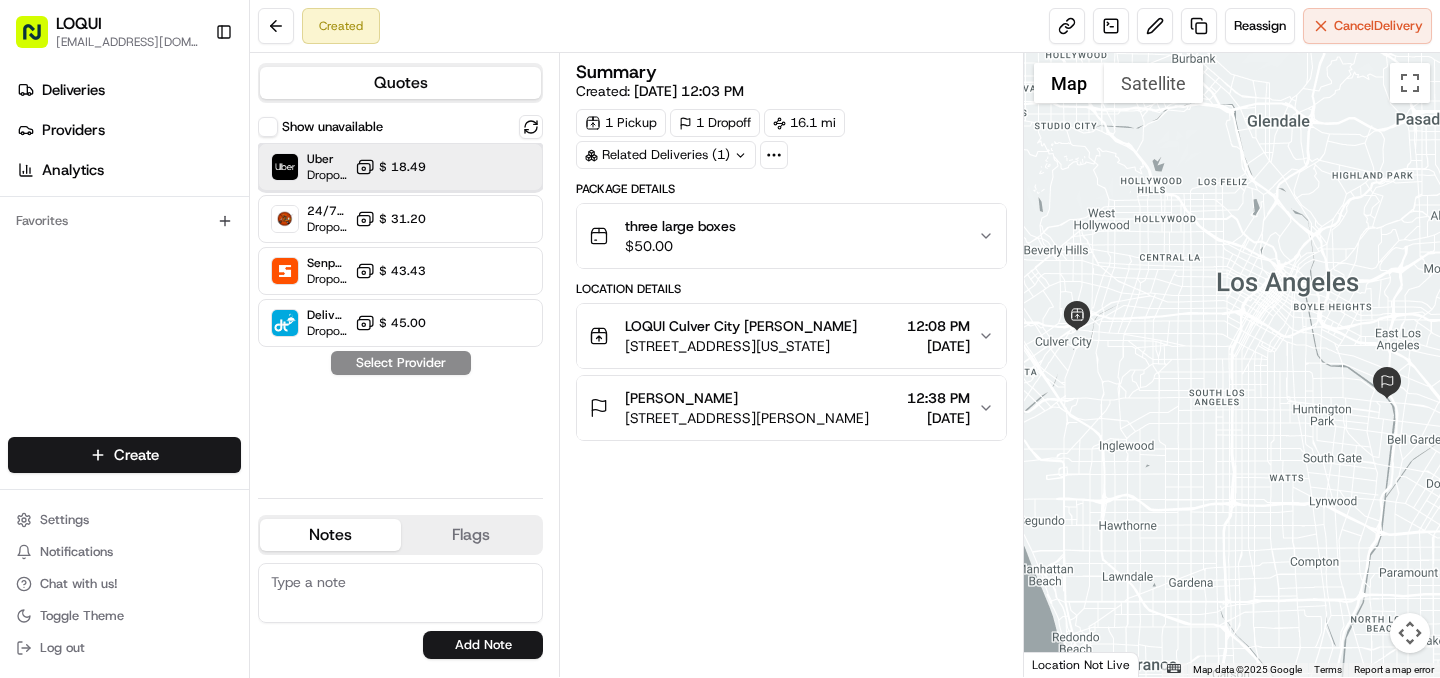 click at bounding box center (482, 167) 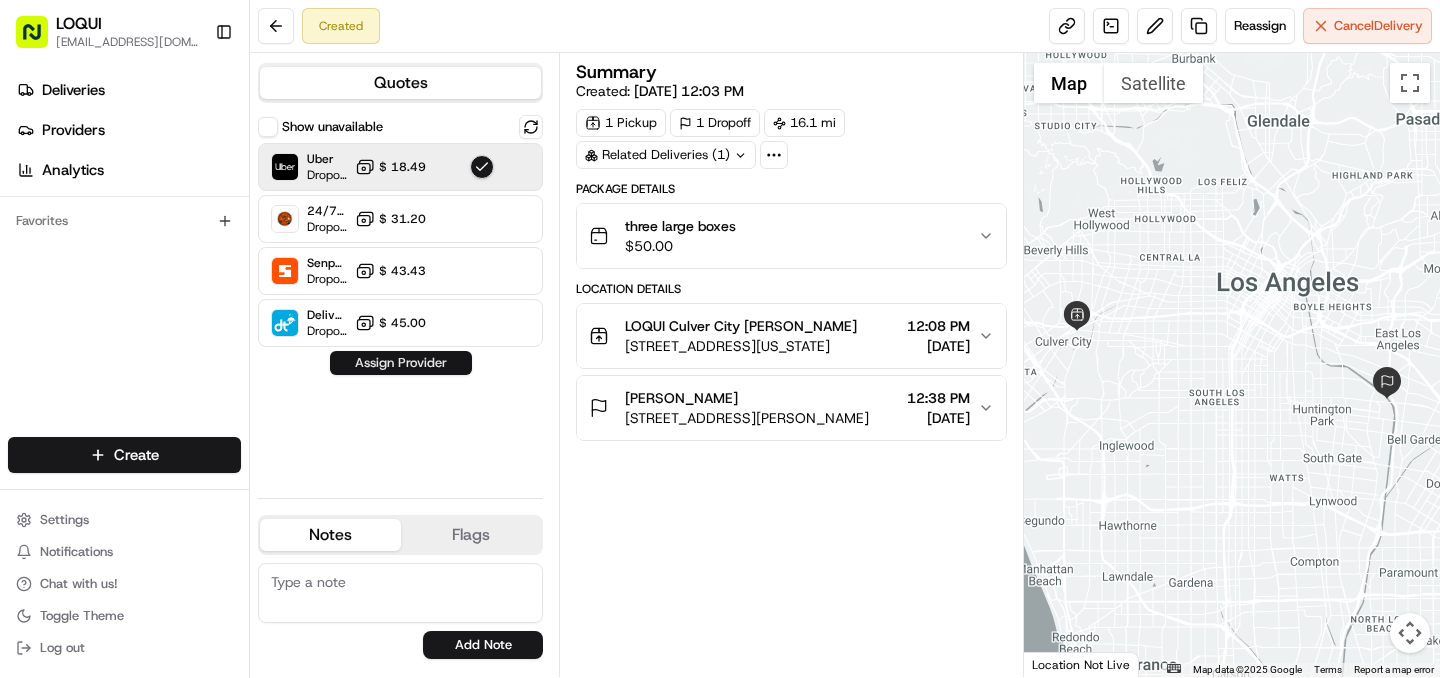 click on "Assign Provider" at bounding box center (401, 363) 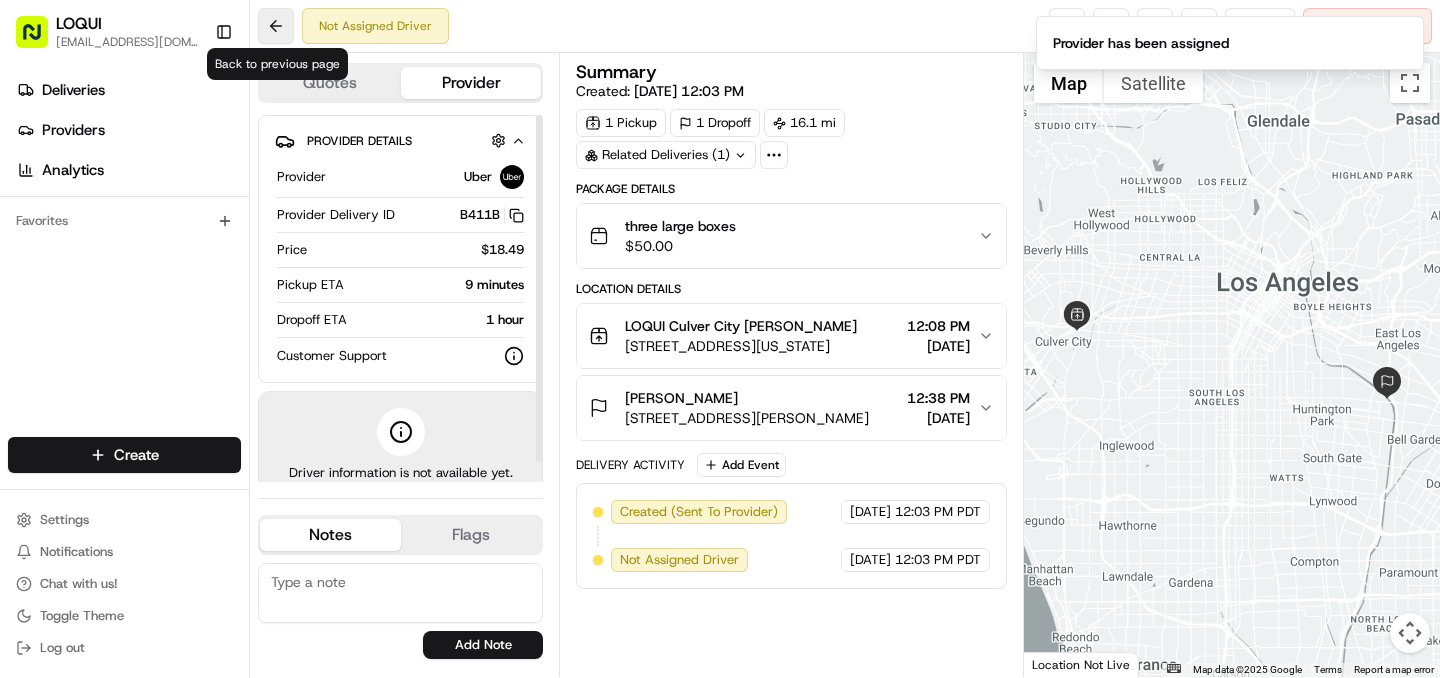 click at bounding box center [276, 26] 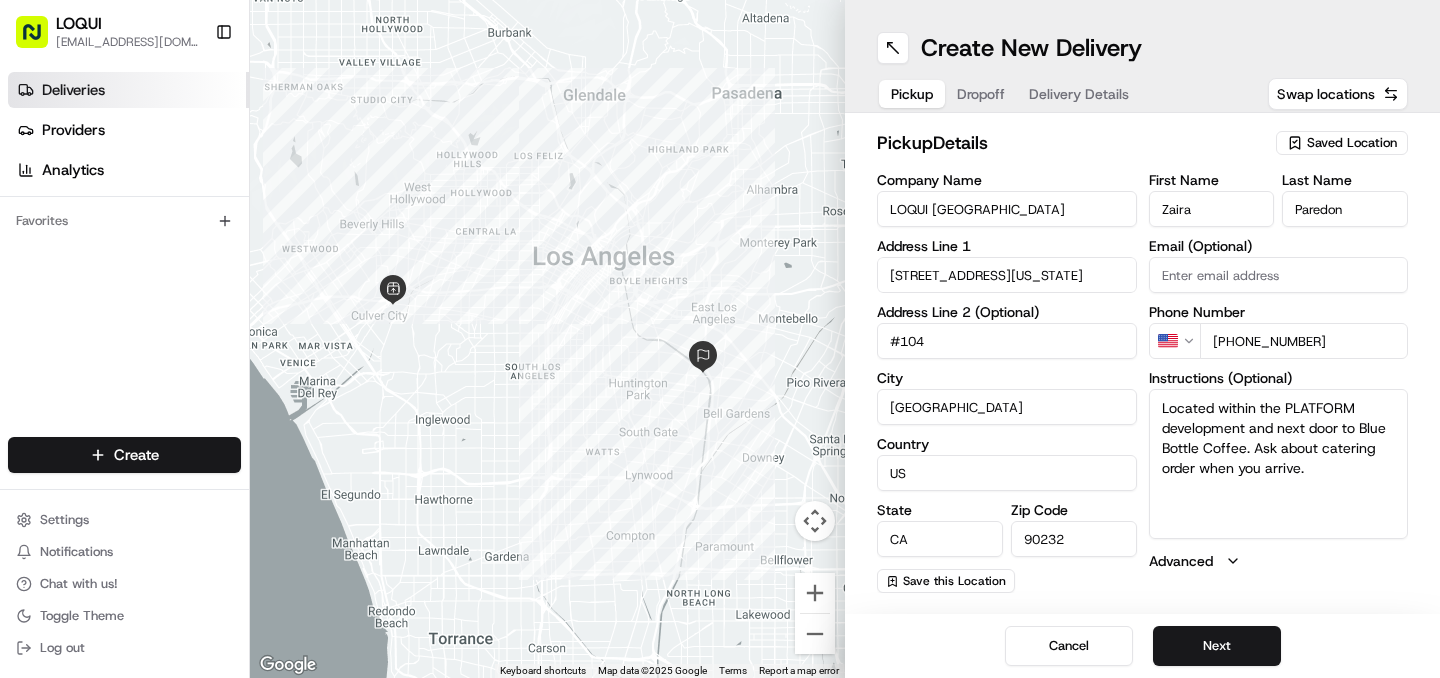 click on "Deliveries" at bounding box center (73, 90) 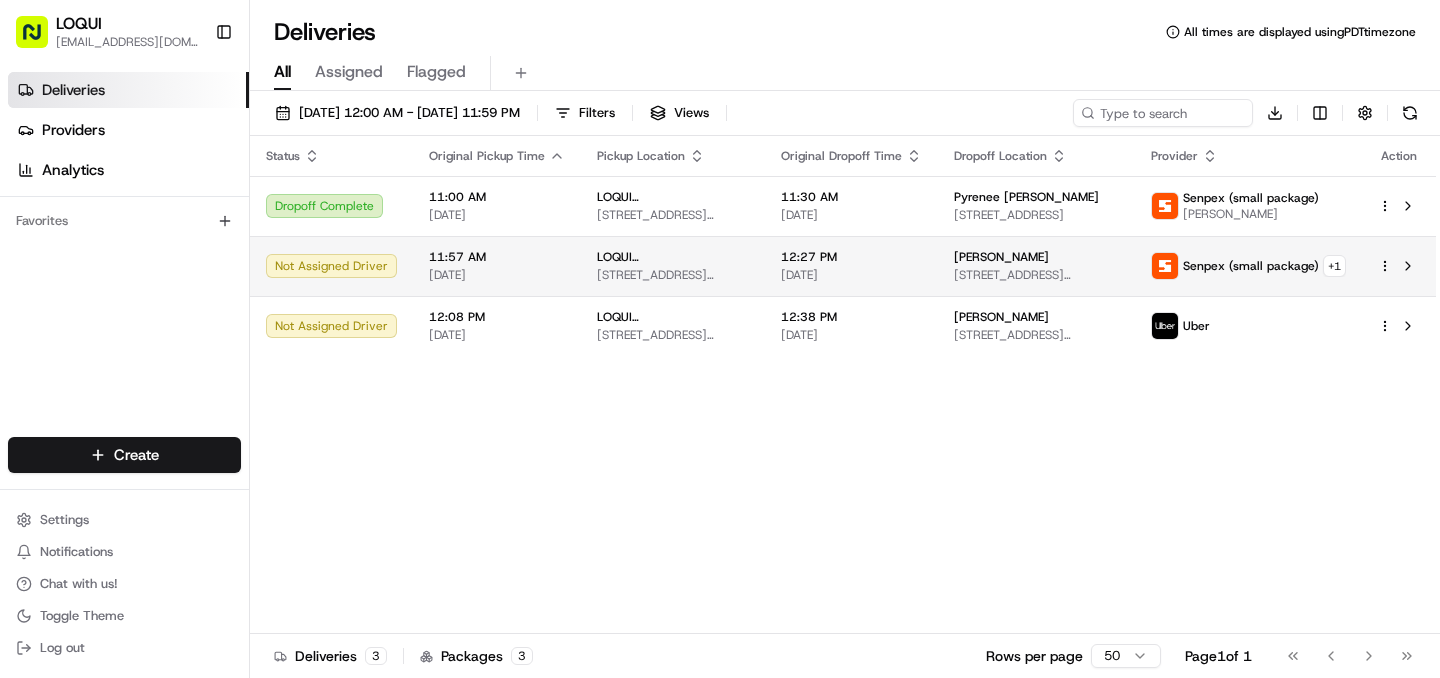 click at bounding box center [1399, 266] 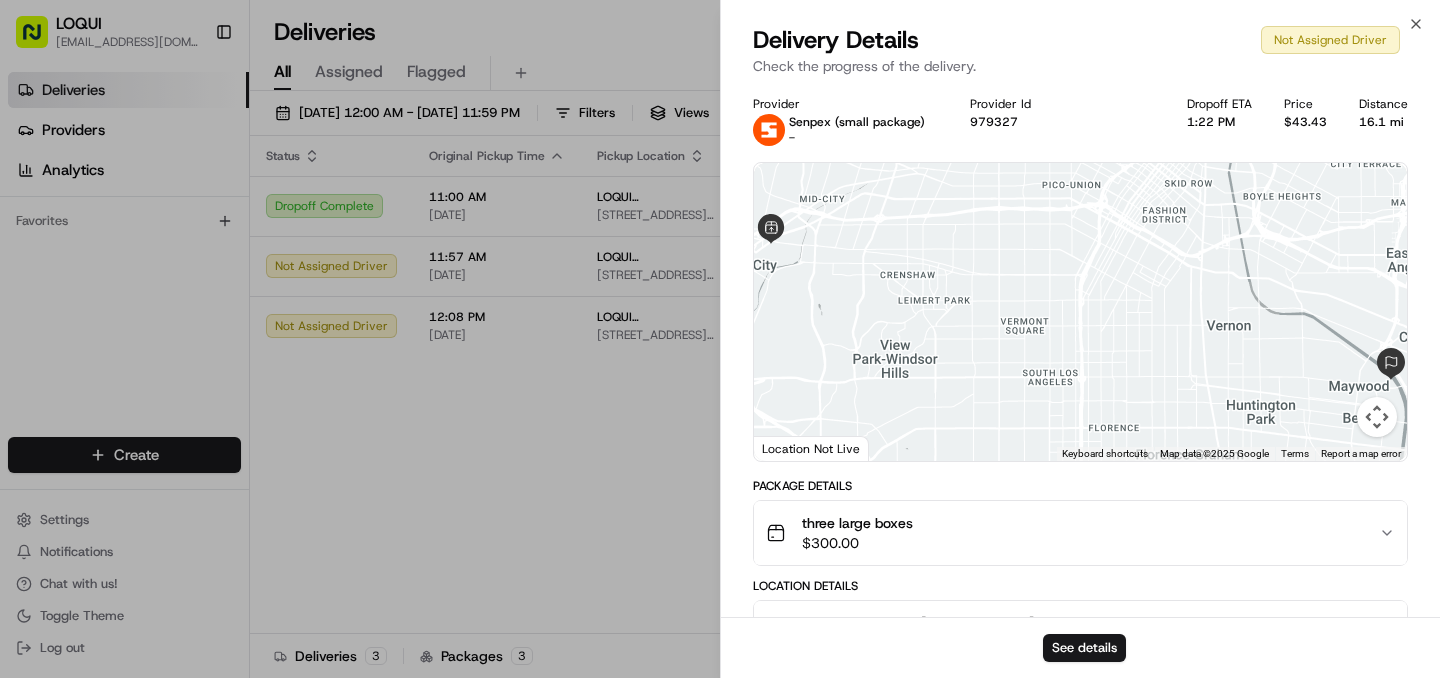 scroll, scrollTop: 281, scrollLeft: 0, axis: vertical 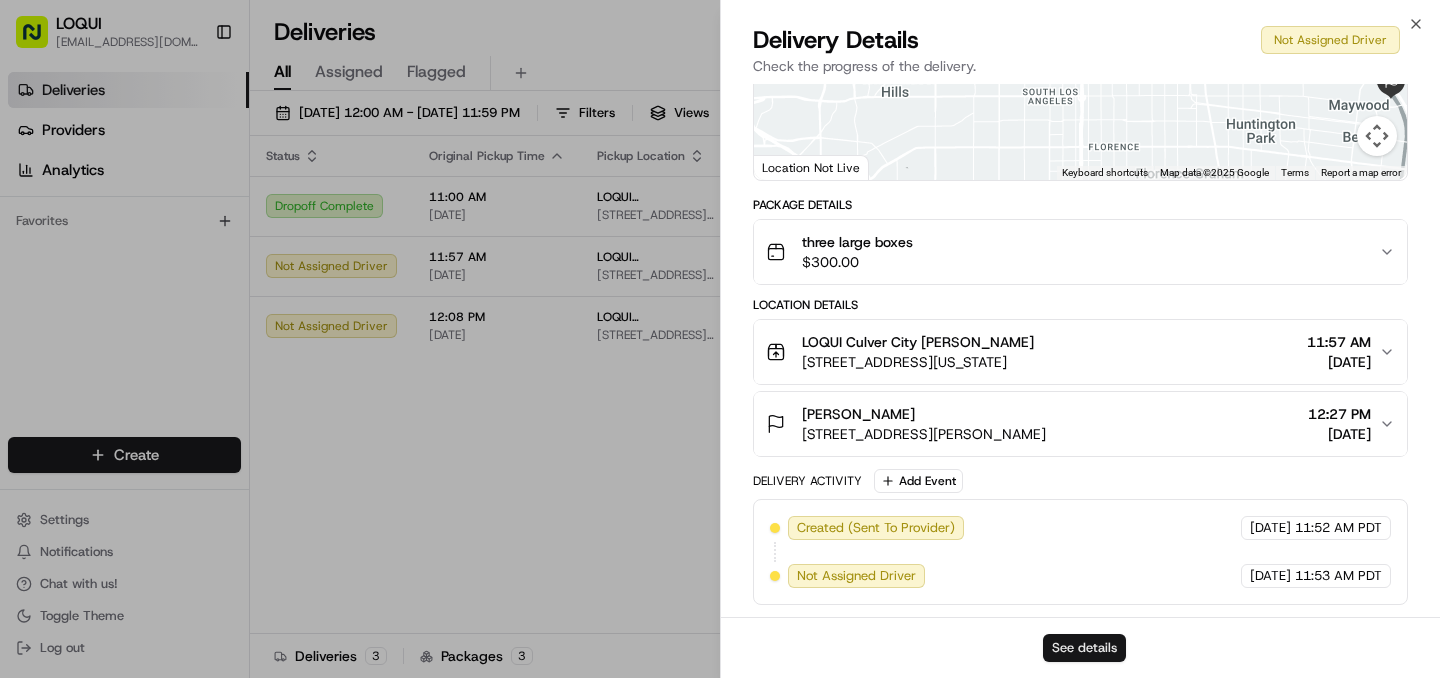 click on "See details" at bounding box center [1084, 648] 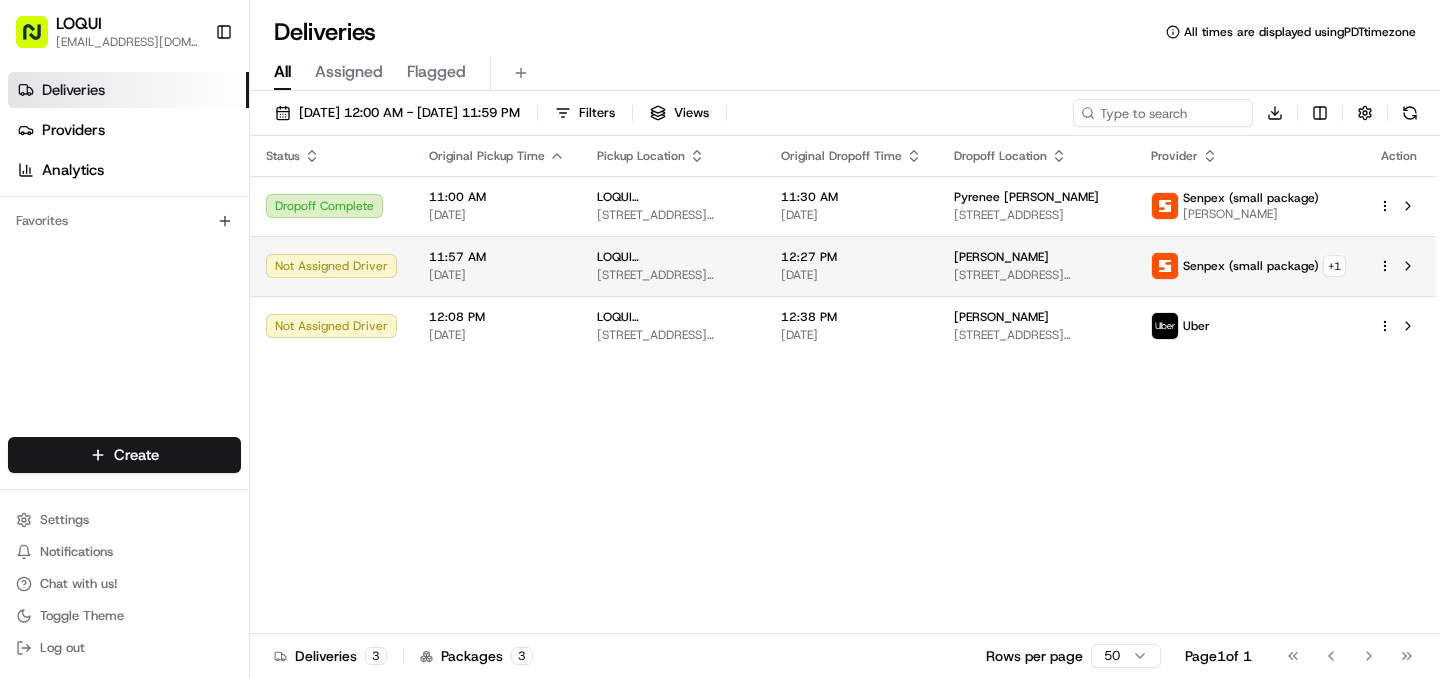 click on "LOQUI zaira@eatloqui.com Toggle Sidebar Deliveries Providers Analytics Favorites Main Menu Members & Organization Organization Users Roles Preferences Customization Tracking Orchestration Automations Dispatch Strategy Locations Pickup Locations Dropoff Locations Billing Billing Refund Requests Integrations Notification Triggers Webhooks API Keys Request Logs Create Settings Notifications Chat with us! Toggle Theme Log out Deliveries All times are displayed using  PDT  timezone All Assigned Flagged 07/17/2025 12:00 AM - 07/17/2025 11:59 PM Filters Views Download Status Original Pickup Time Pickup Location Original Dropoff Time Dropoff Location Provider Action Dropoff Complete 11:00 AM 07/17/2025 LOQUI Culver City 8830 Washington Blvd #104, Culver City, CA 90232, USA 11:30 AM 07/17/2025 Pyrenee Steiner 1337 3rd Street Promenade #200, Santa Monica, CA 90401, USA Senpex (small package) Bakhtiyar Jafarzade Not Assigned Driver 11:57 AM 07/17/2025 LOQUI Culver City 12:27 PM 07/17/2025 Timothy Ngo + 1" at bounding box center [720, 339] 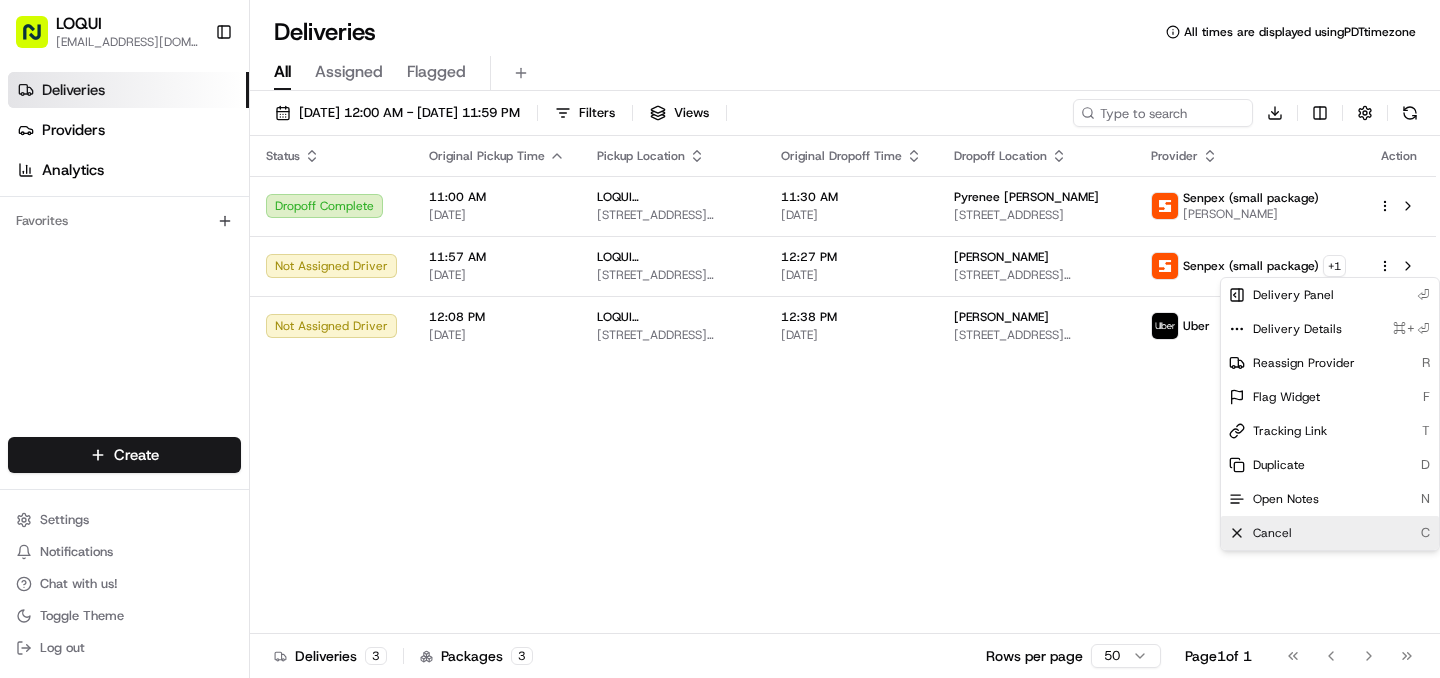 click on "Cancel C" at bounding box center (1330, 533) 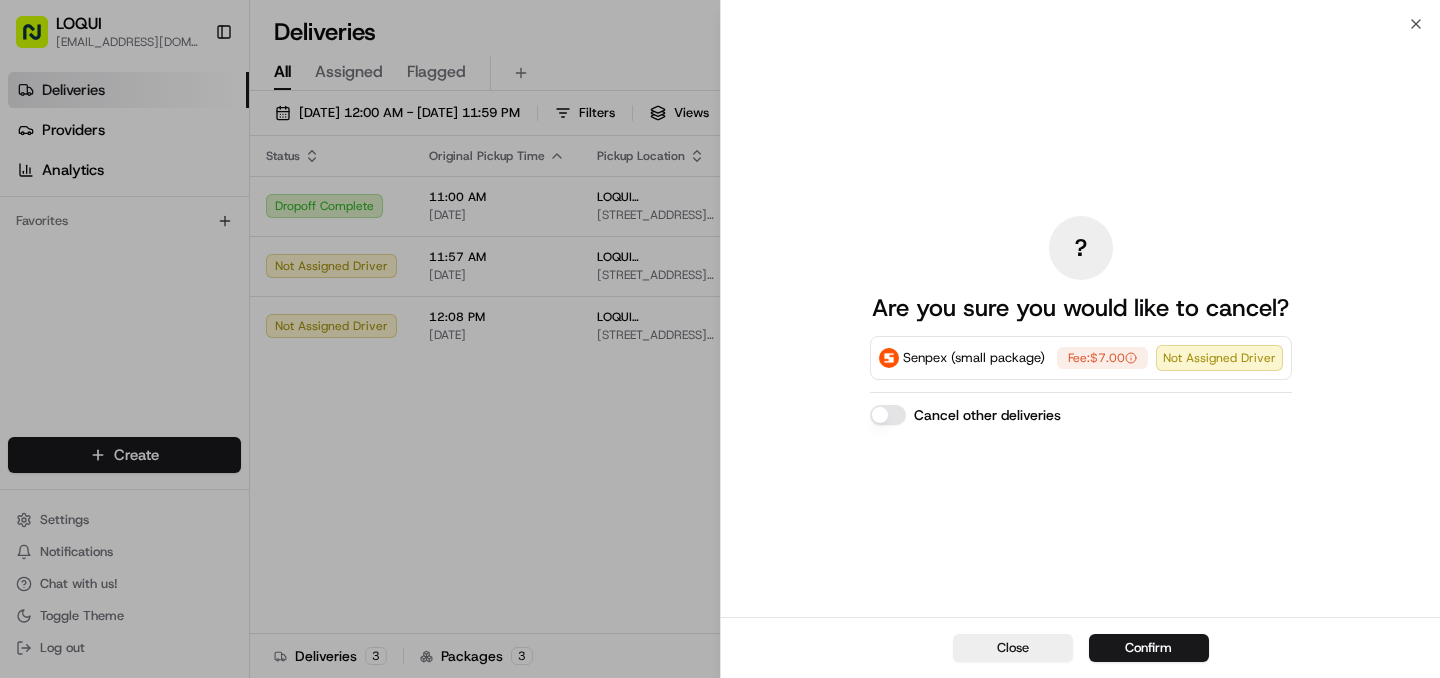 click on "Fee:  $7.00 Not Assigned Driver" at bounding box center (1170, 358) 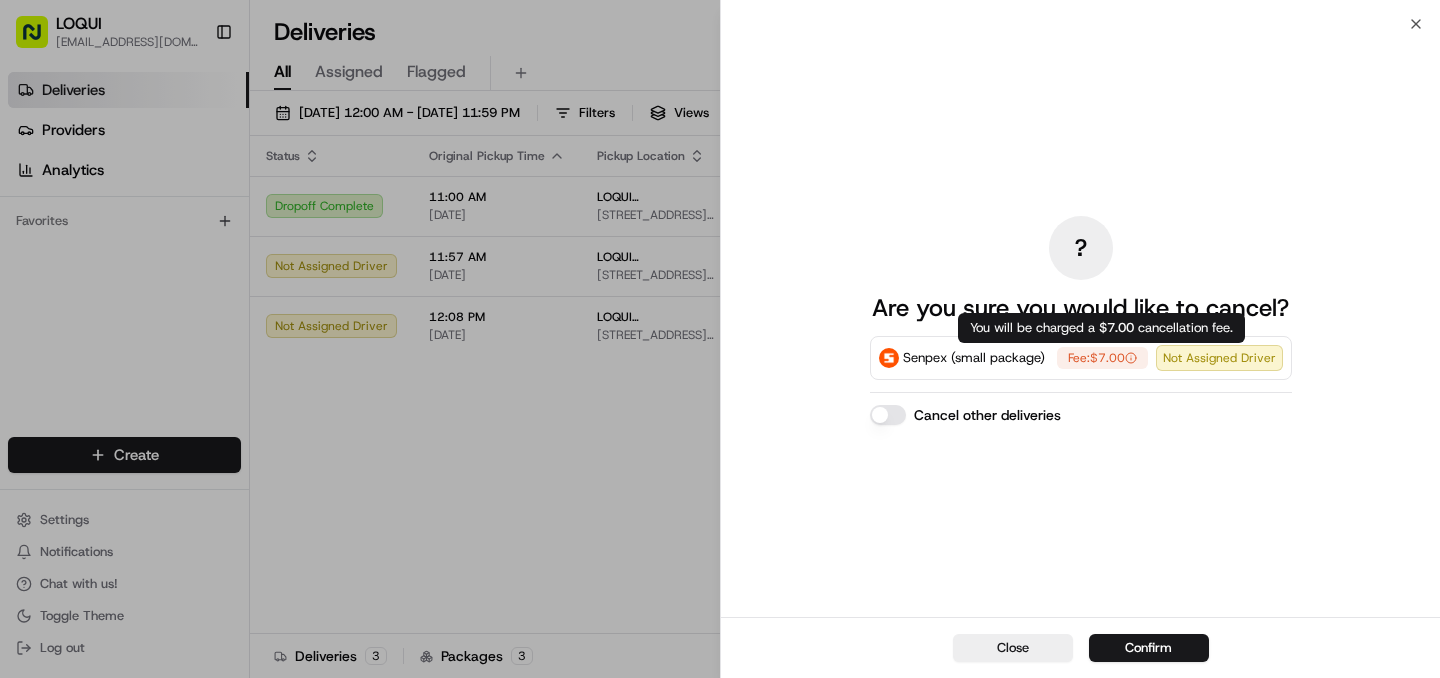 click on "Fee:  $7.00" at bounding box center (1102, 358) 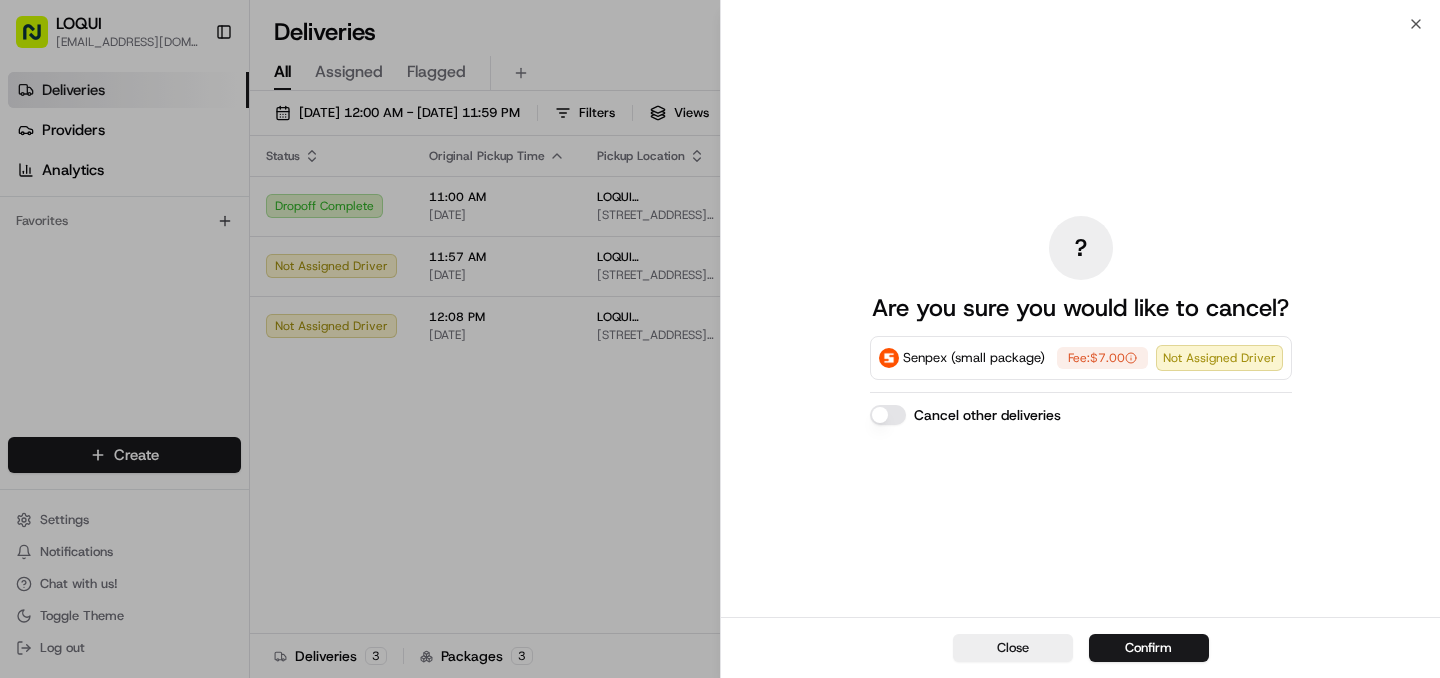 click on "Fee:  $7.00" at bounding box center (1102, 358) 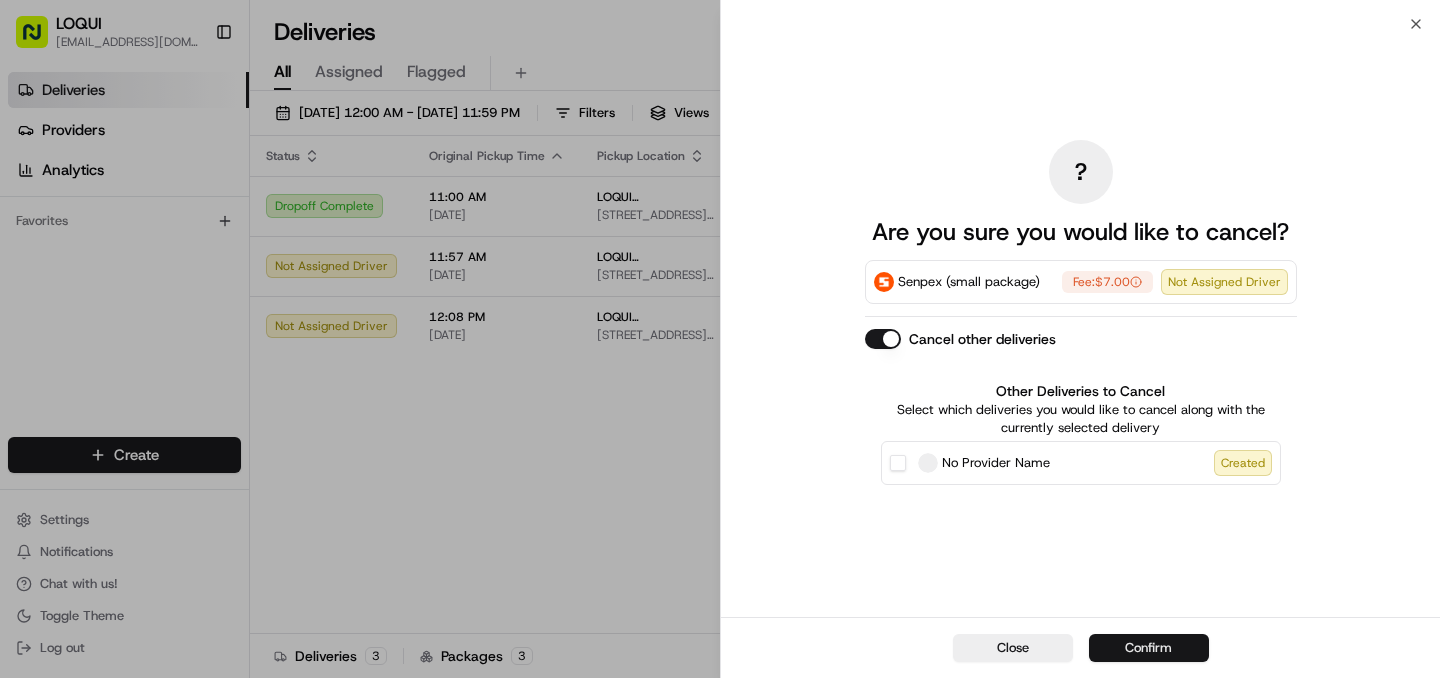 click on "Confirm" at bounding box center [1149, 648] 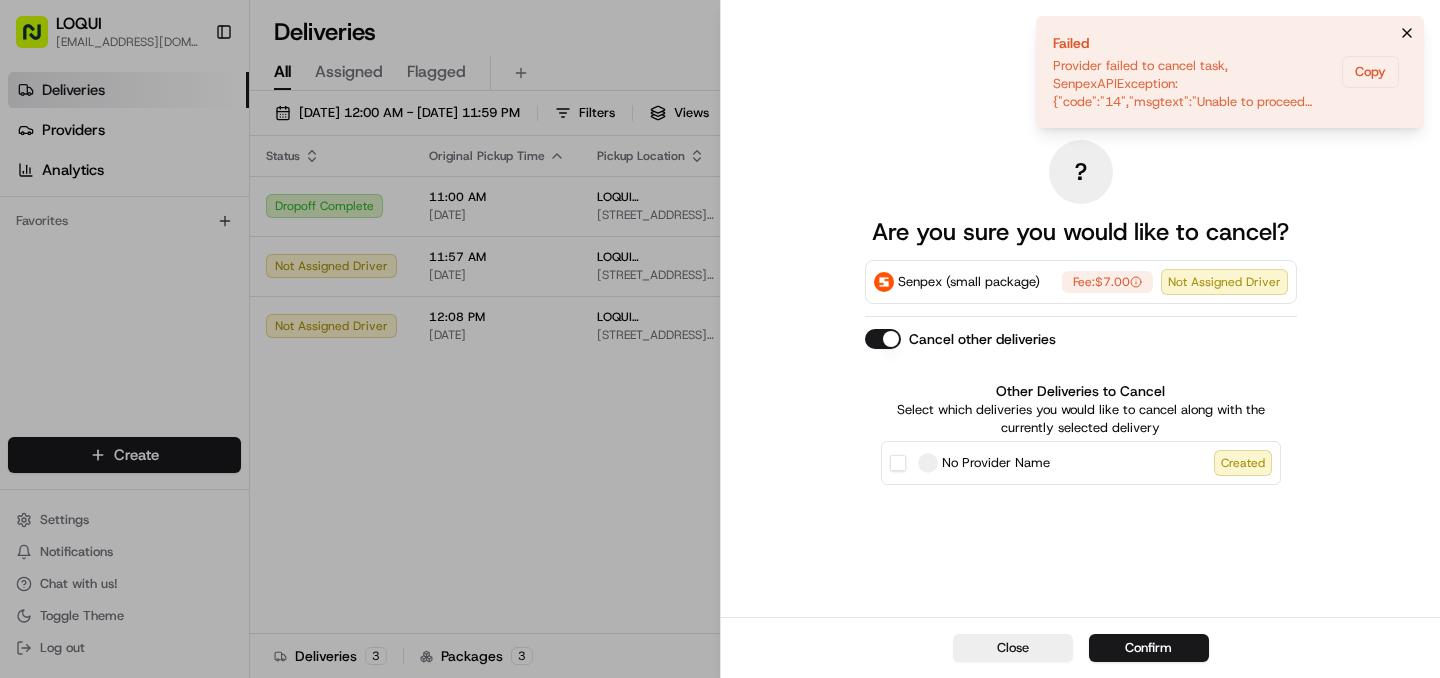 click 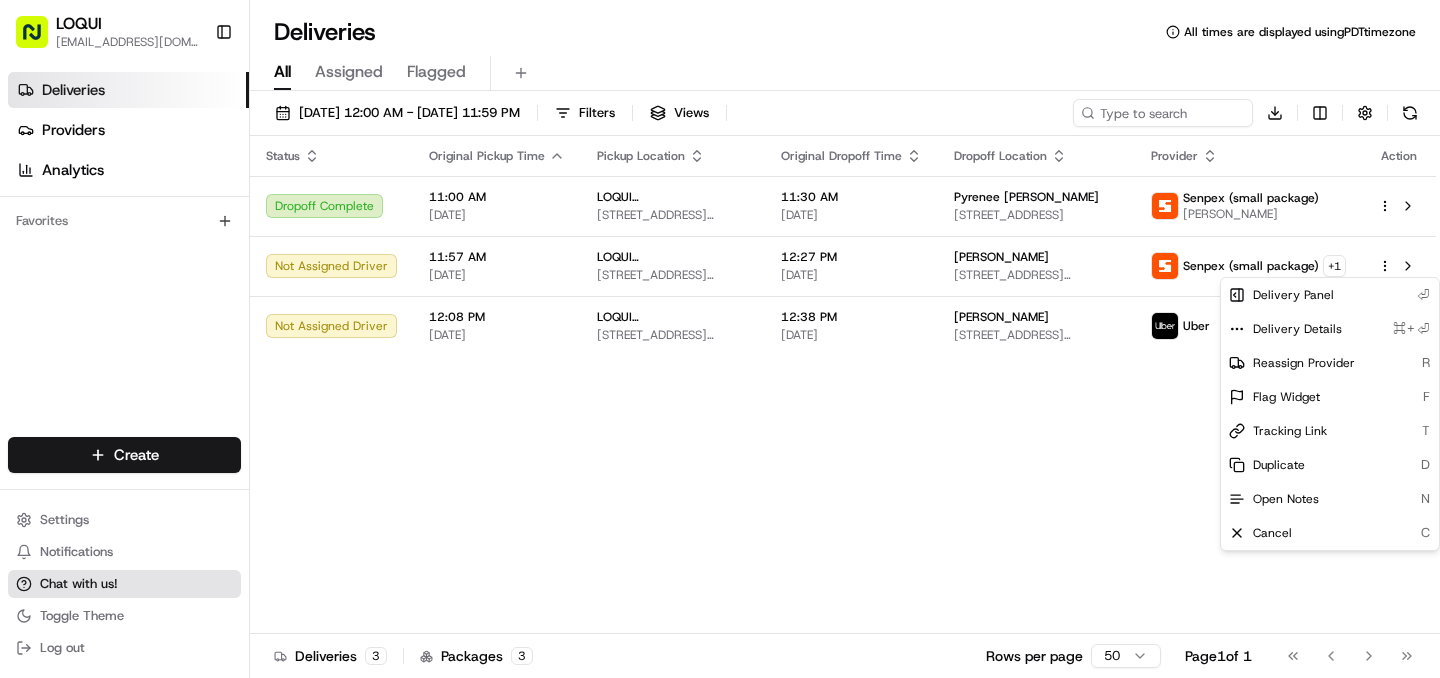 click on "Chat with us!" at bounding box center (124, 584) 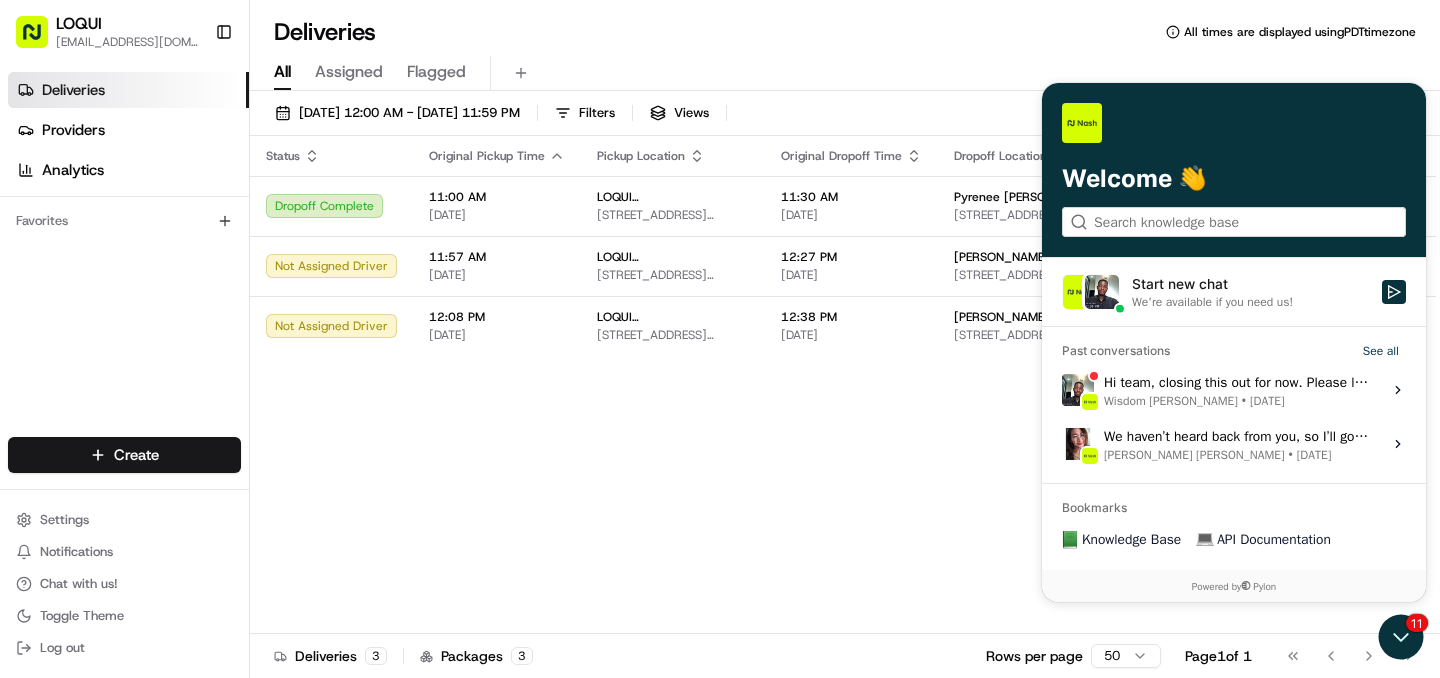 click on "Start new chat" at bounding box center (1251, 284) 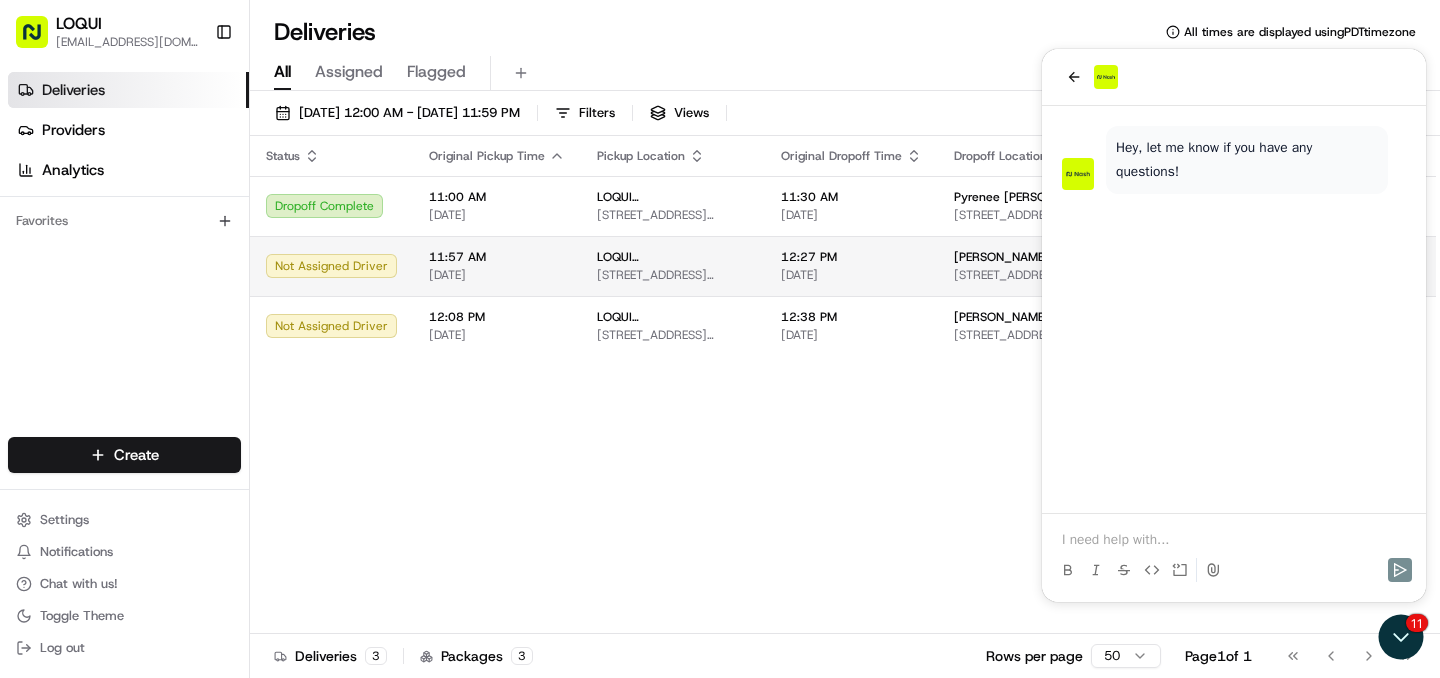 click on "11:57 AM" at bounding box center (497, 257) 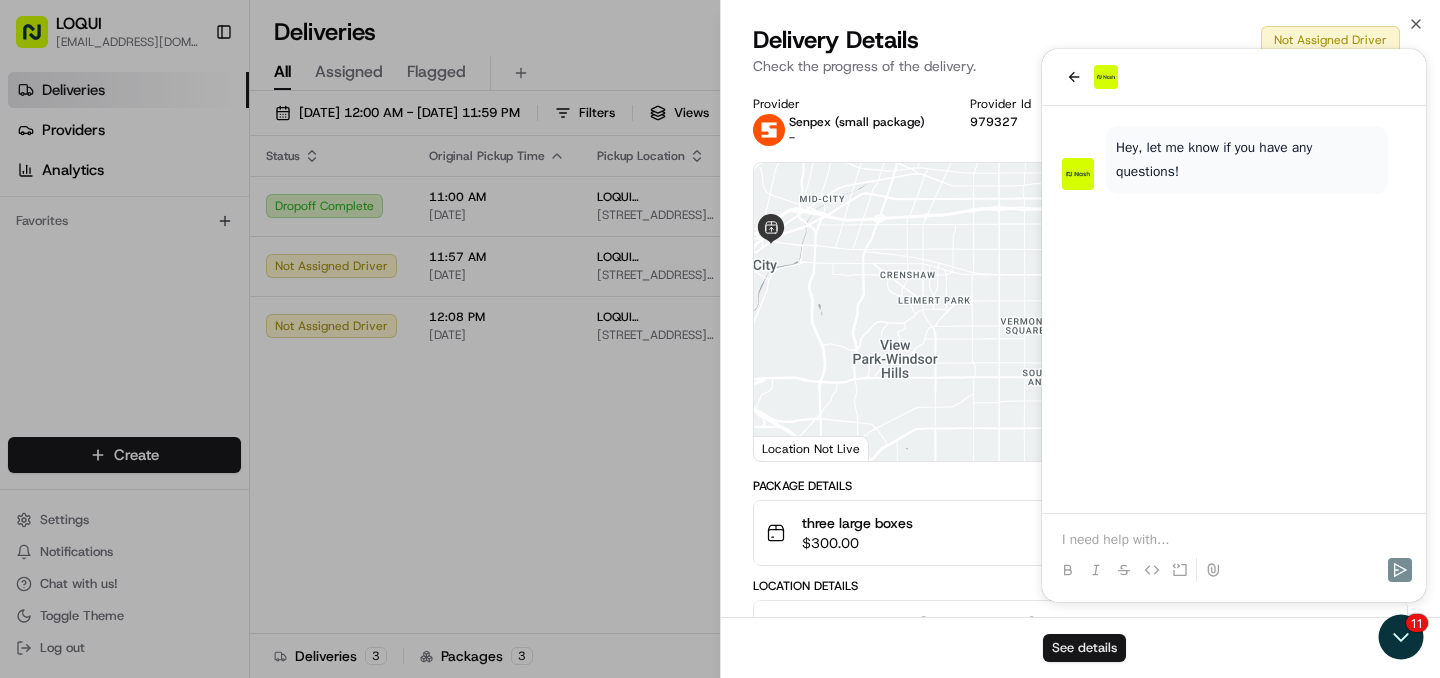 click on "See details" at bounding box center (1084, 648) 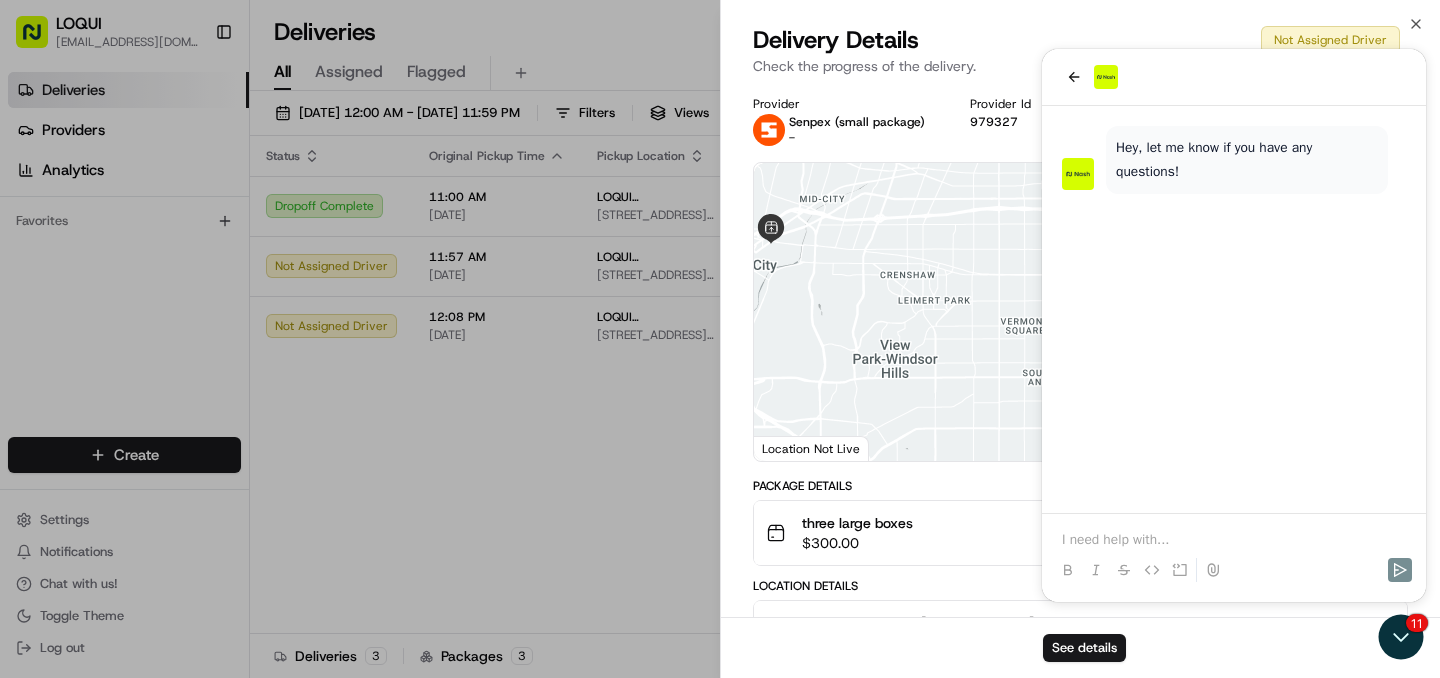 click on "three large boxes $ 300.00" at bounding box center [1072, 533] 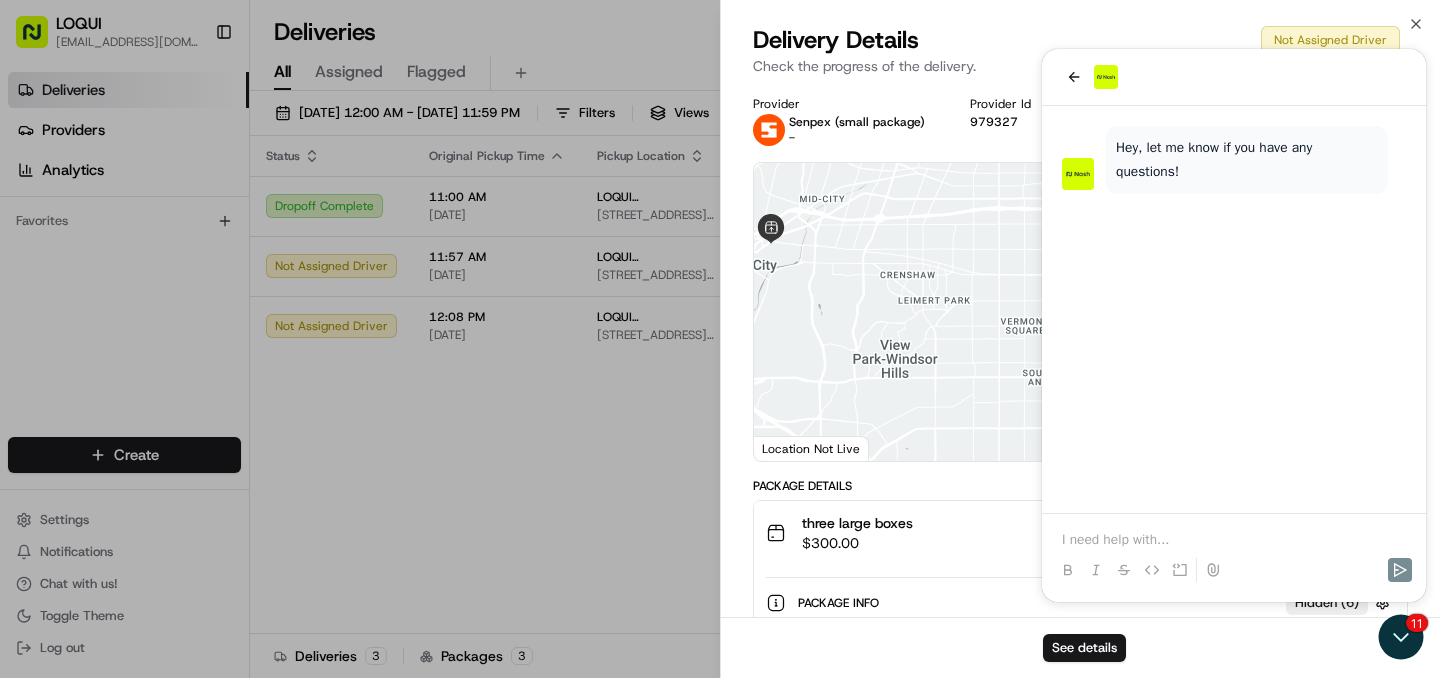 click on "three large boxes $ 300.00" at bounding box center [1072, 533] 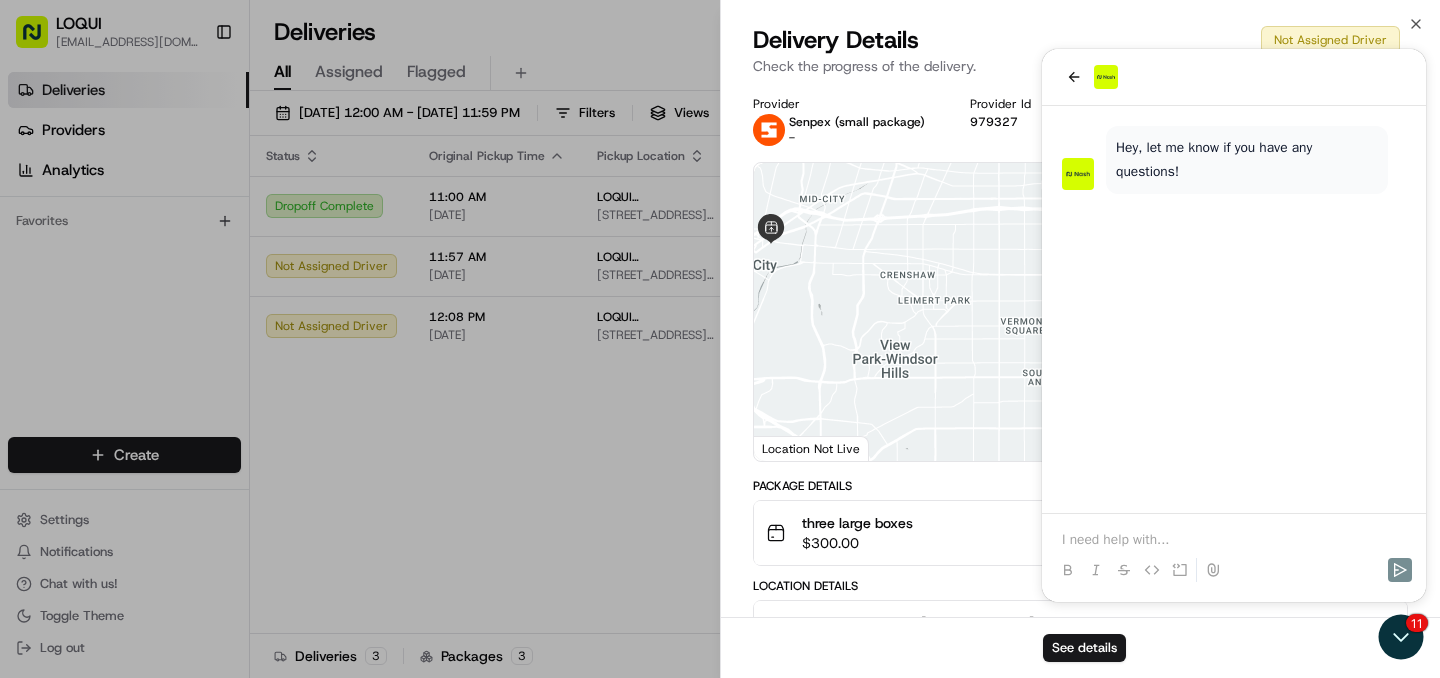 click on "three large boxes $ 300.00" at bounding box center (1072, 533) 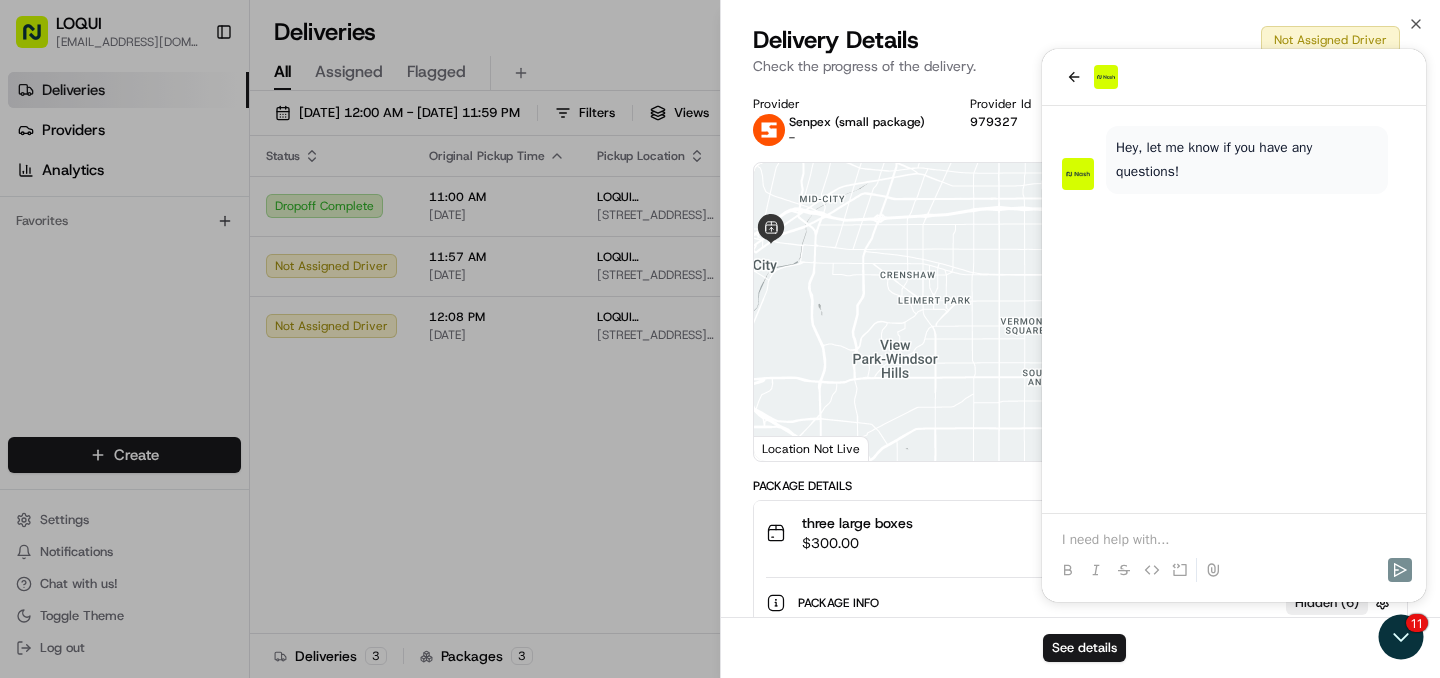 click on "three large boxes $ 300.00" at bounding box center (1072, 533) 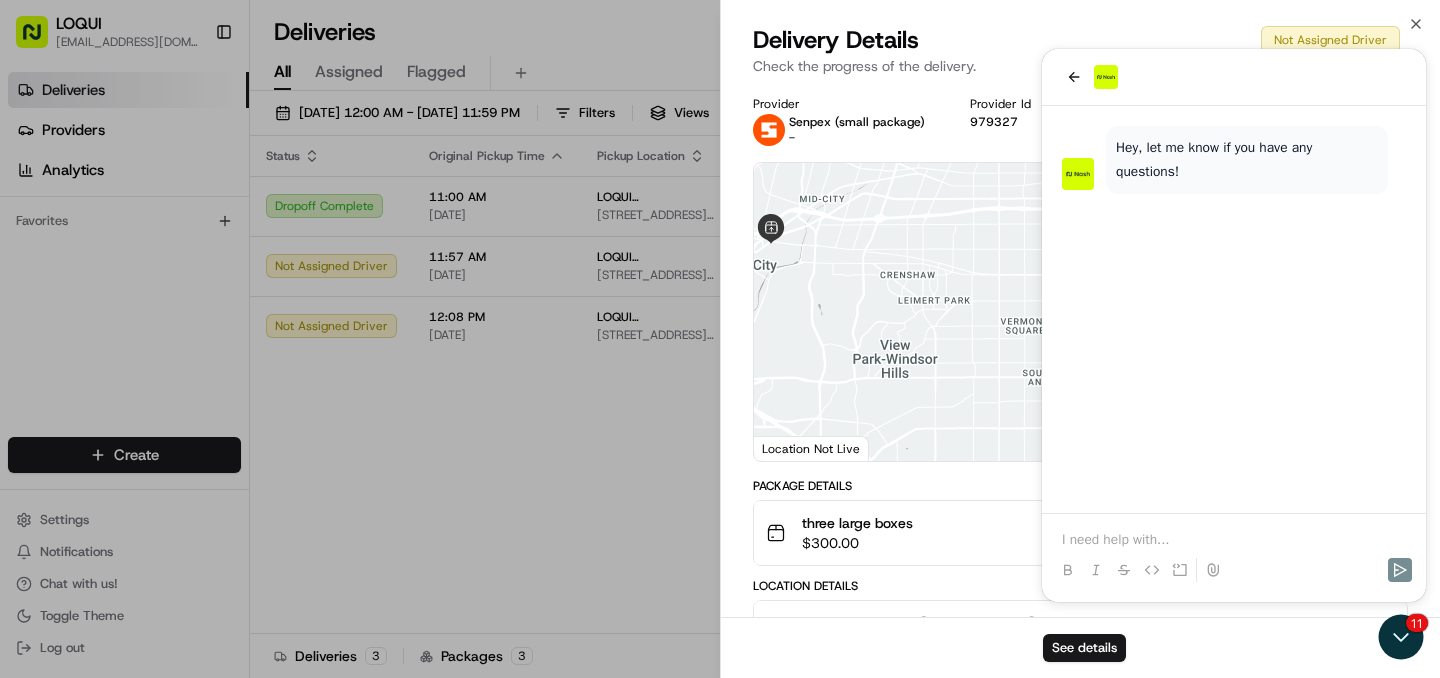 click on "three large boxes $ 300.00" at bounding box center [1072, 533] 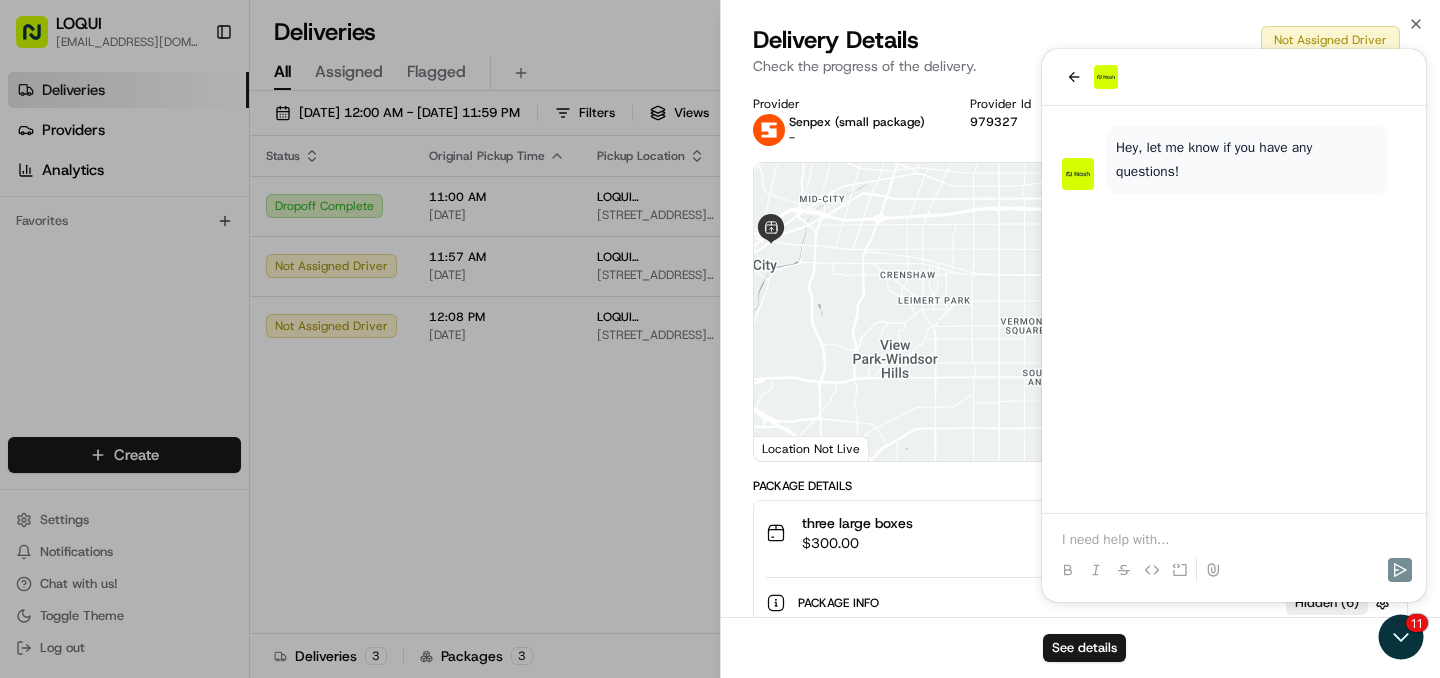 click on "three large boxes $ 300.00" at bounding box center [1072, 533] 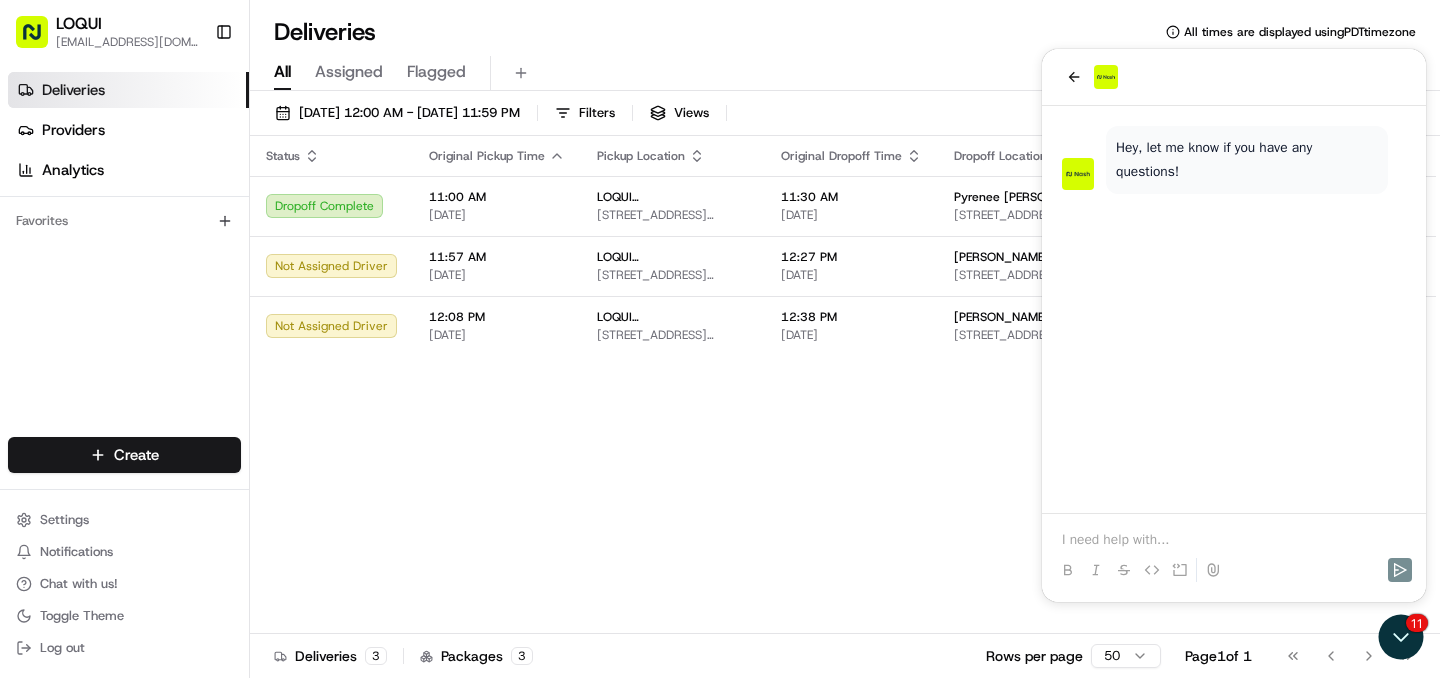 click at bounding box center [1234, 540] 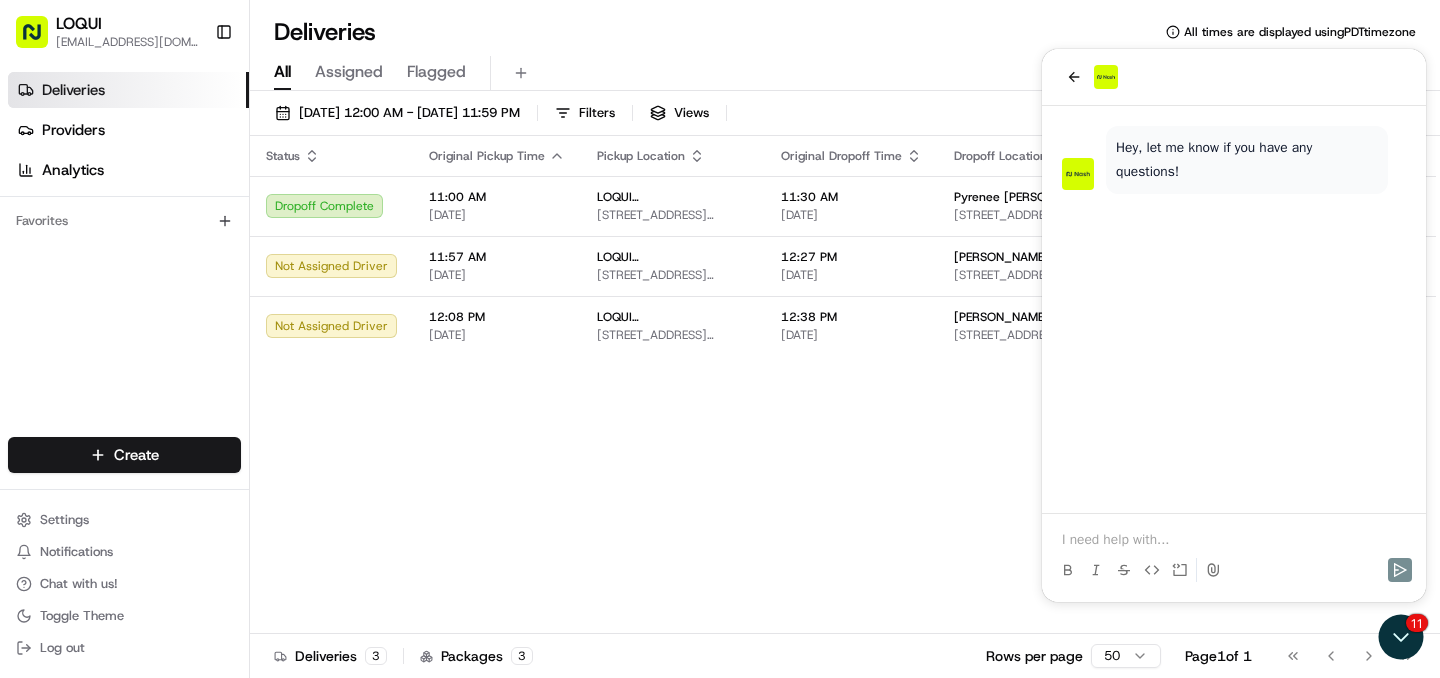 type 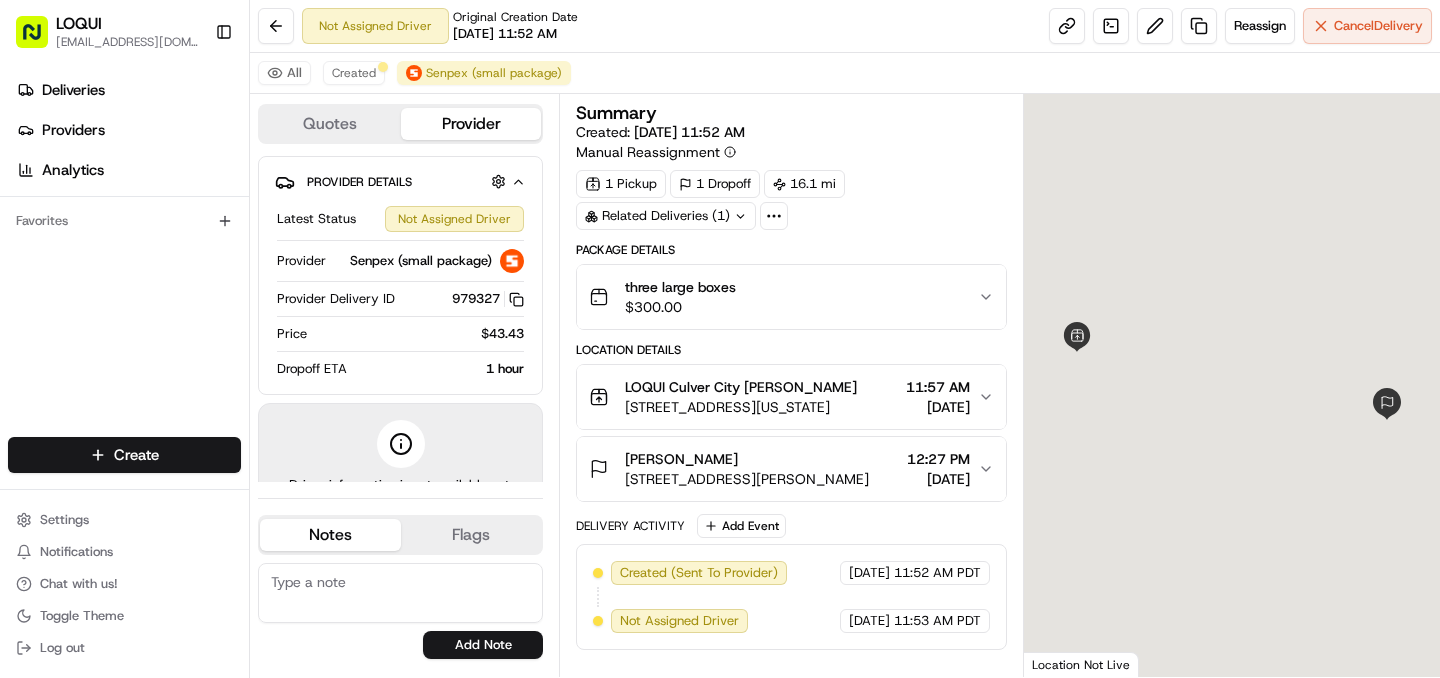 scroll, scrollTop: 0, scrollLeft: 0, axis: both 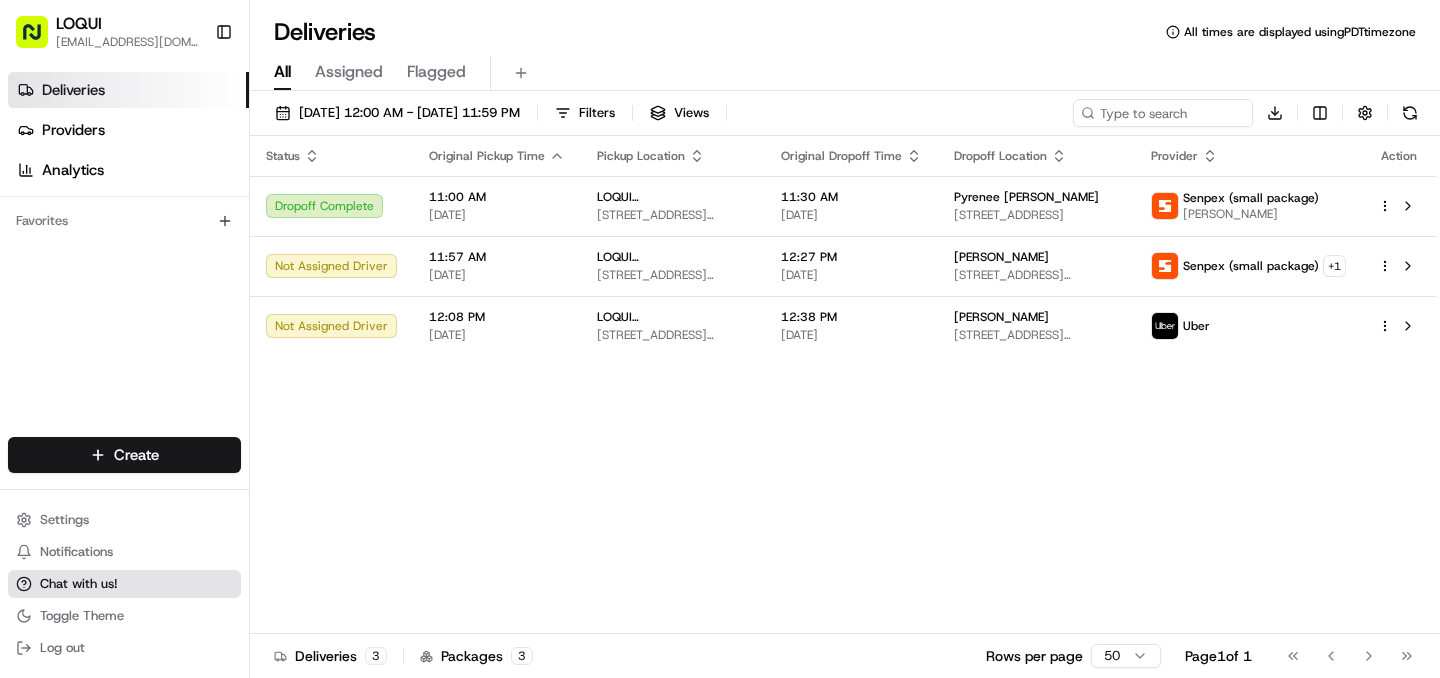 click on "Chat with us!" at bounding box center [79, 584] 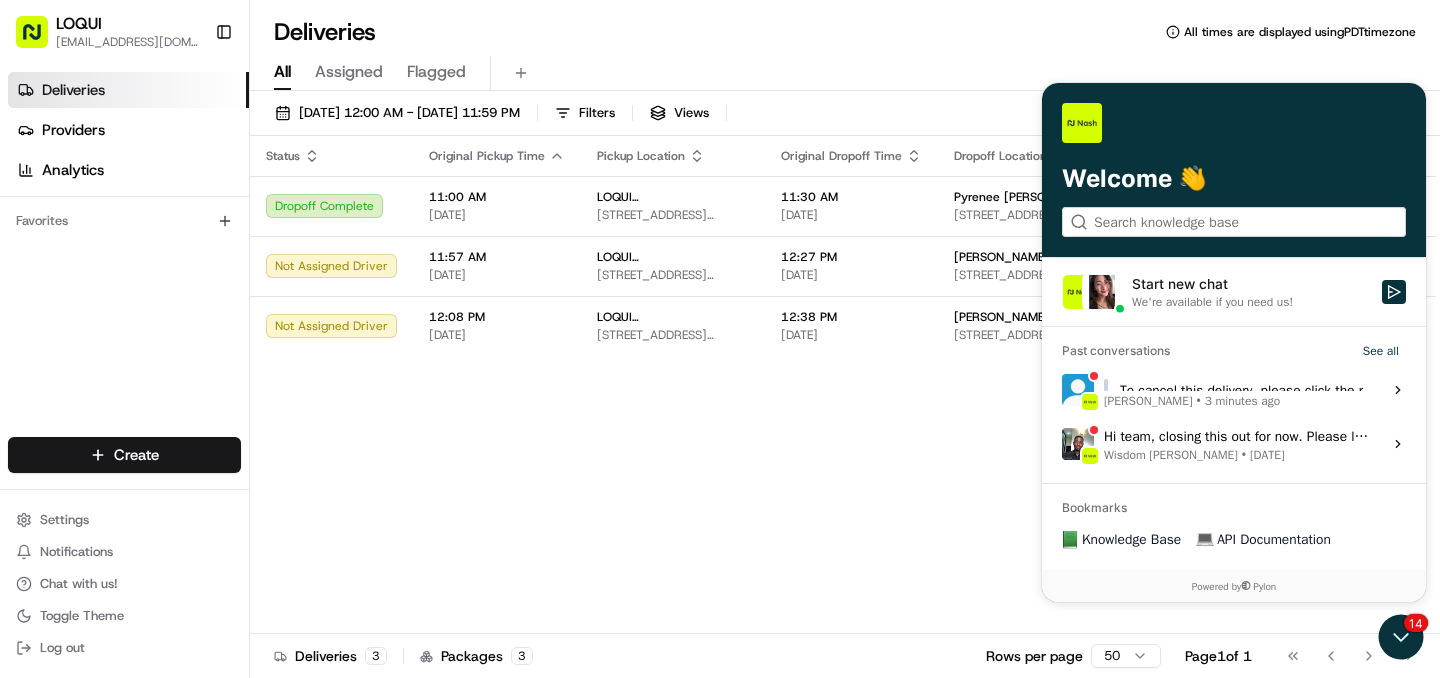 click on "We're available if you need us!" at bounding box center [1212, 302] 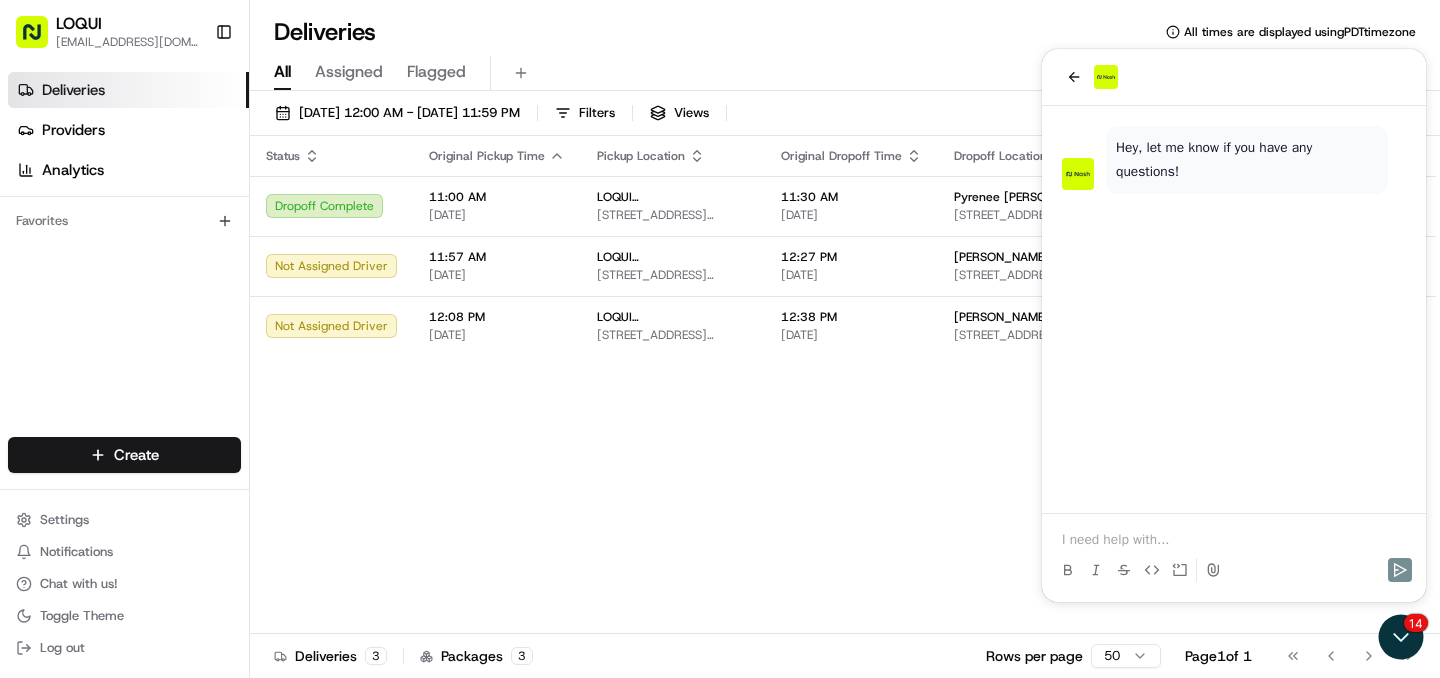 click at bounding box center (1234, 77) 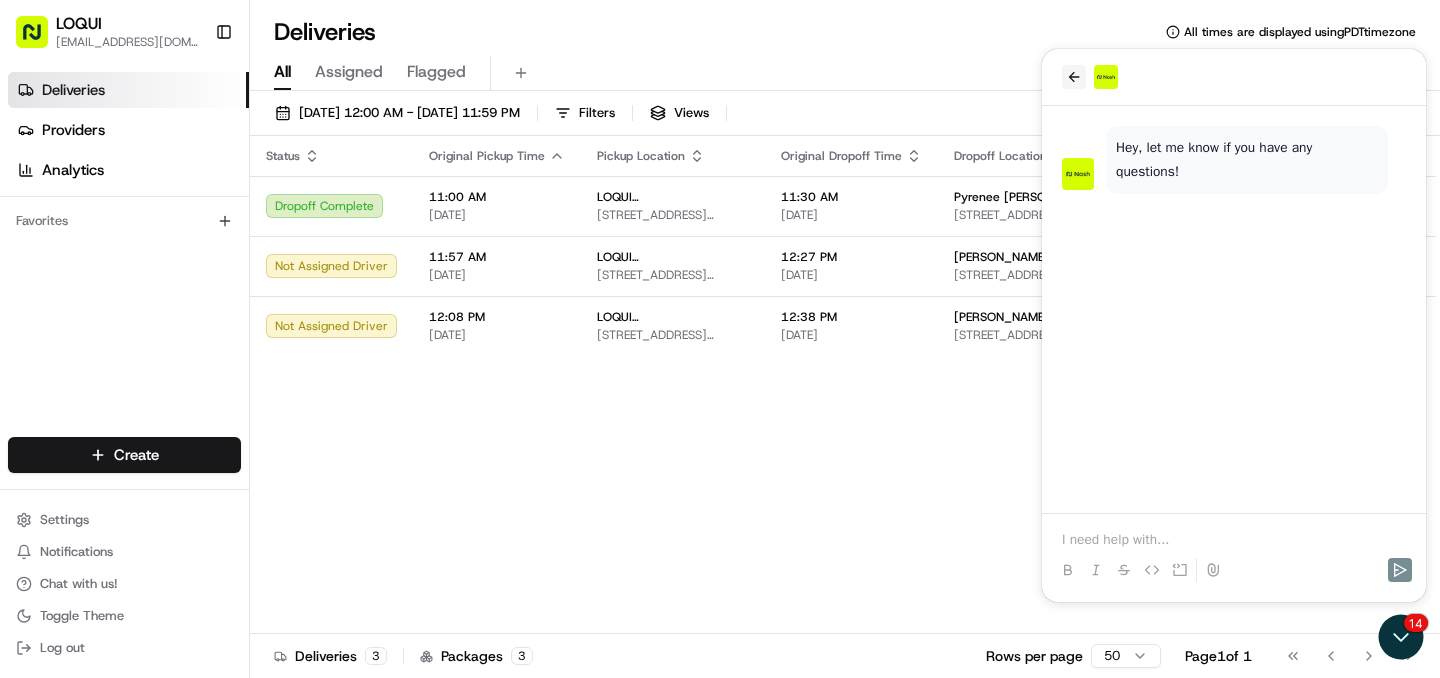 click 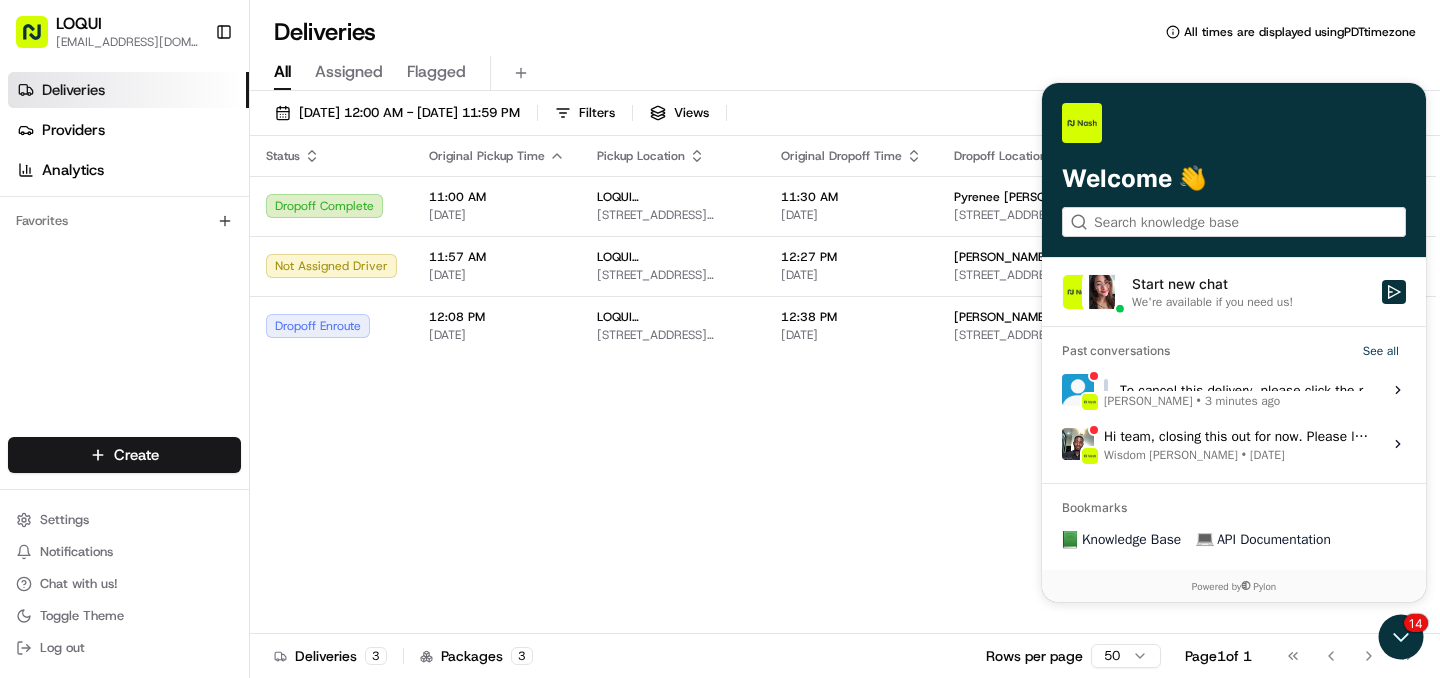 click on "To cancel this delivery, please click the red  Cancel  button in the upper‑right corner of your screen. [PERSON_NAME] • 3 minutes ago" at bounding box center (1237, 390) 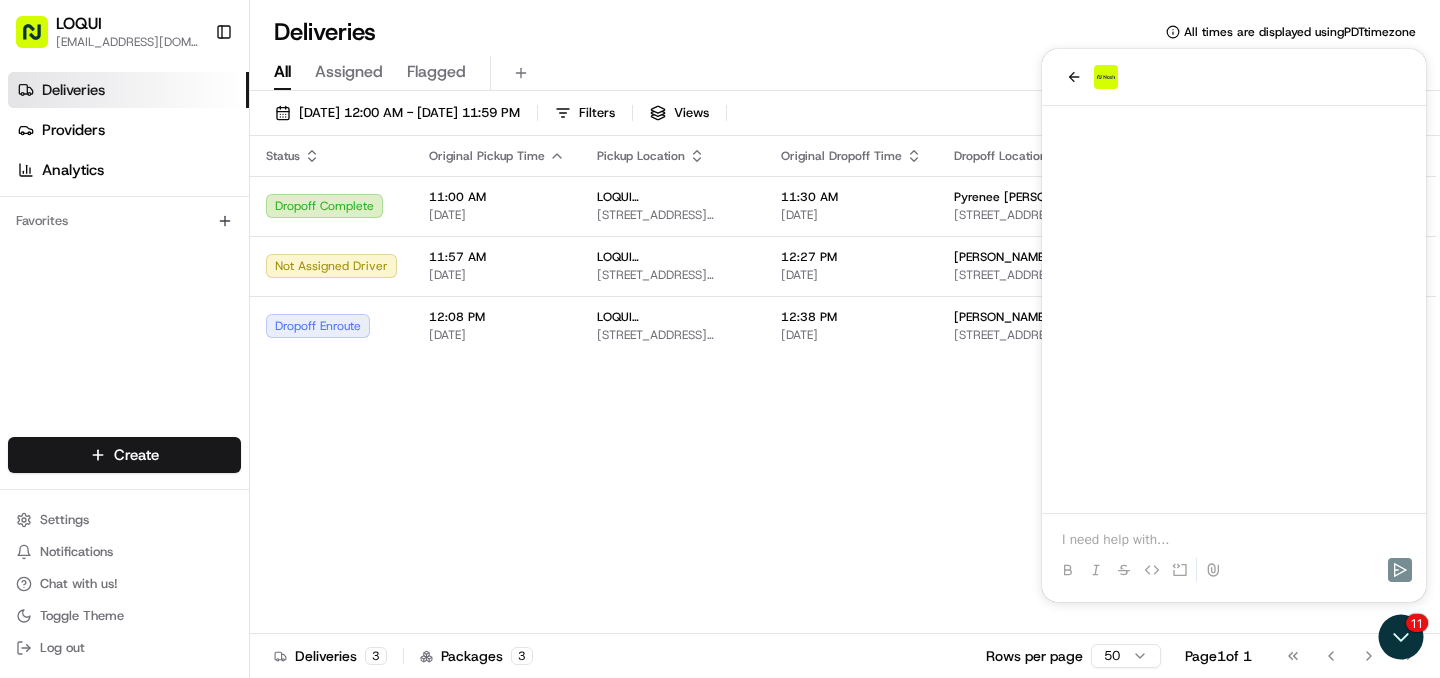 scroll, scrollTop: 172, scrollLeft: 0, axis: vertical 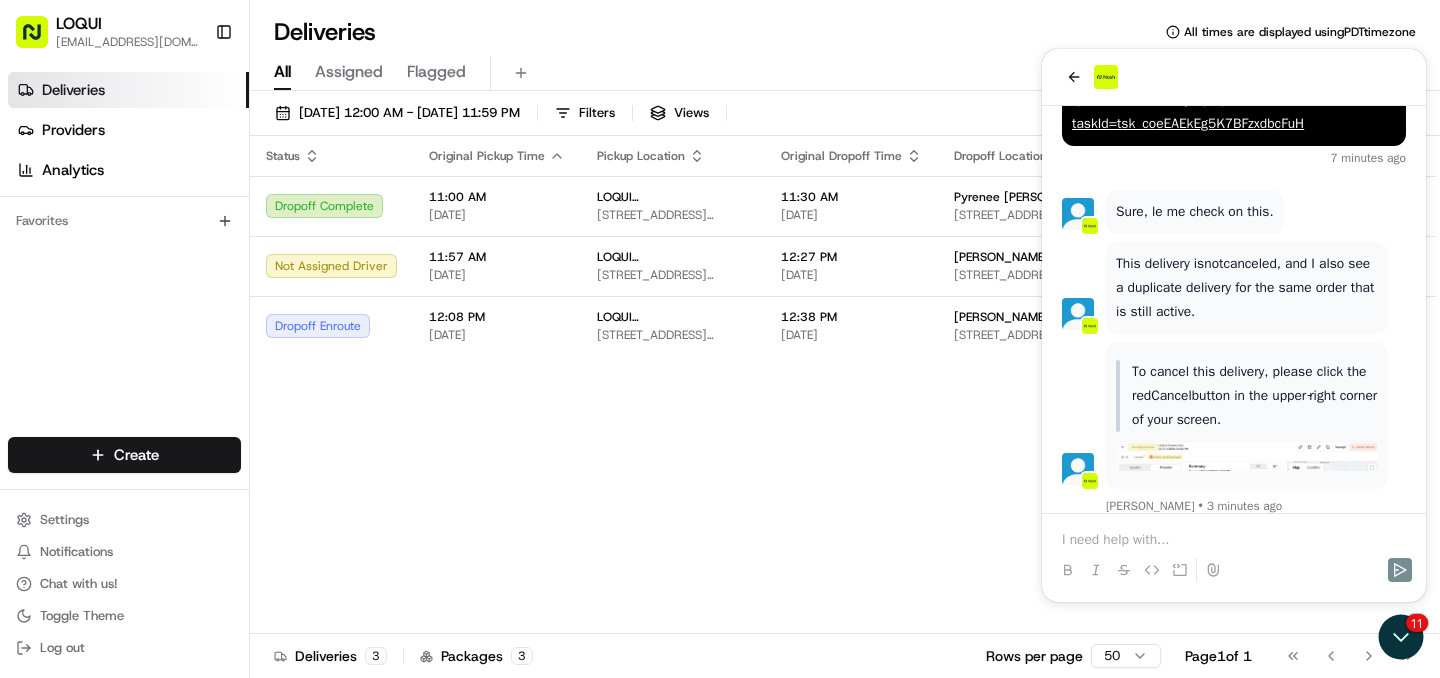 click at bounding box center (1234, 552) 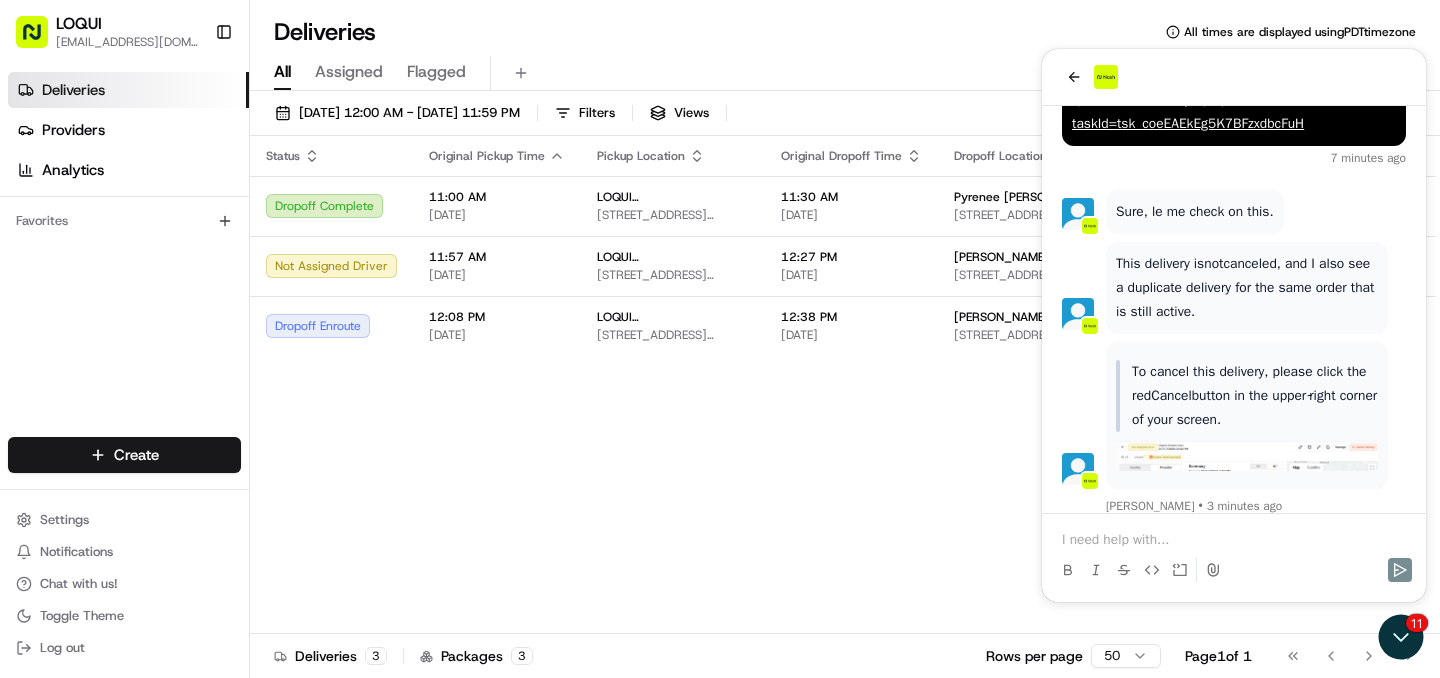click at bounding box center [1234, 540] 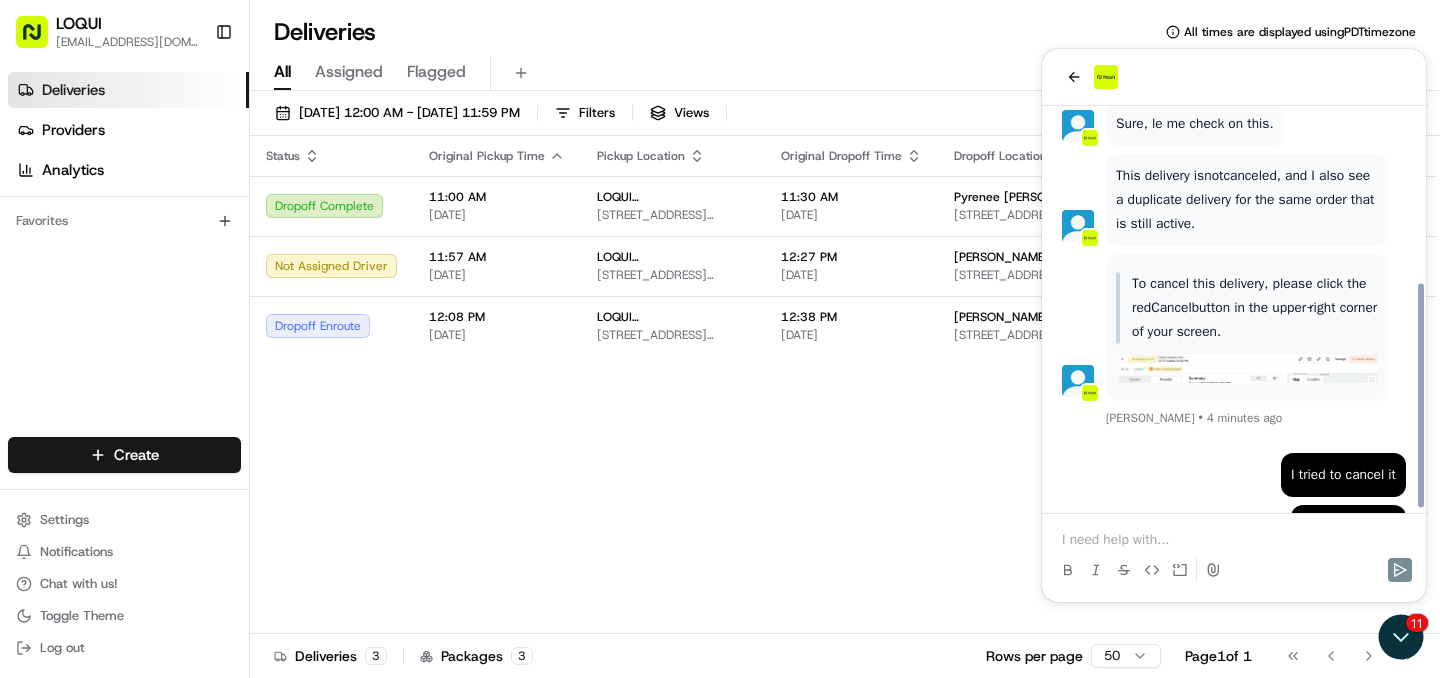 scroll, scrollTop: 312, scrollLeft: 0, axis: vertical 